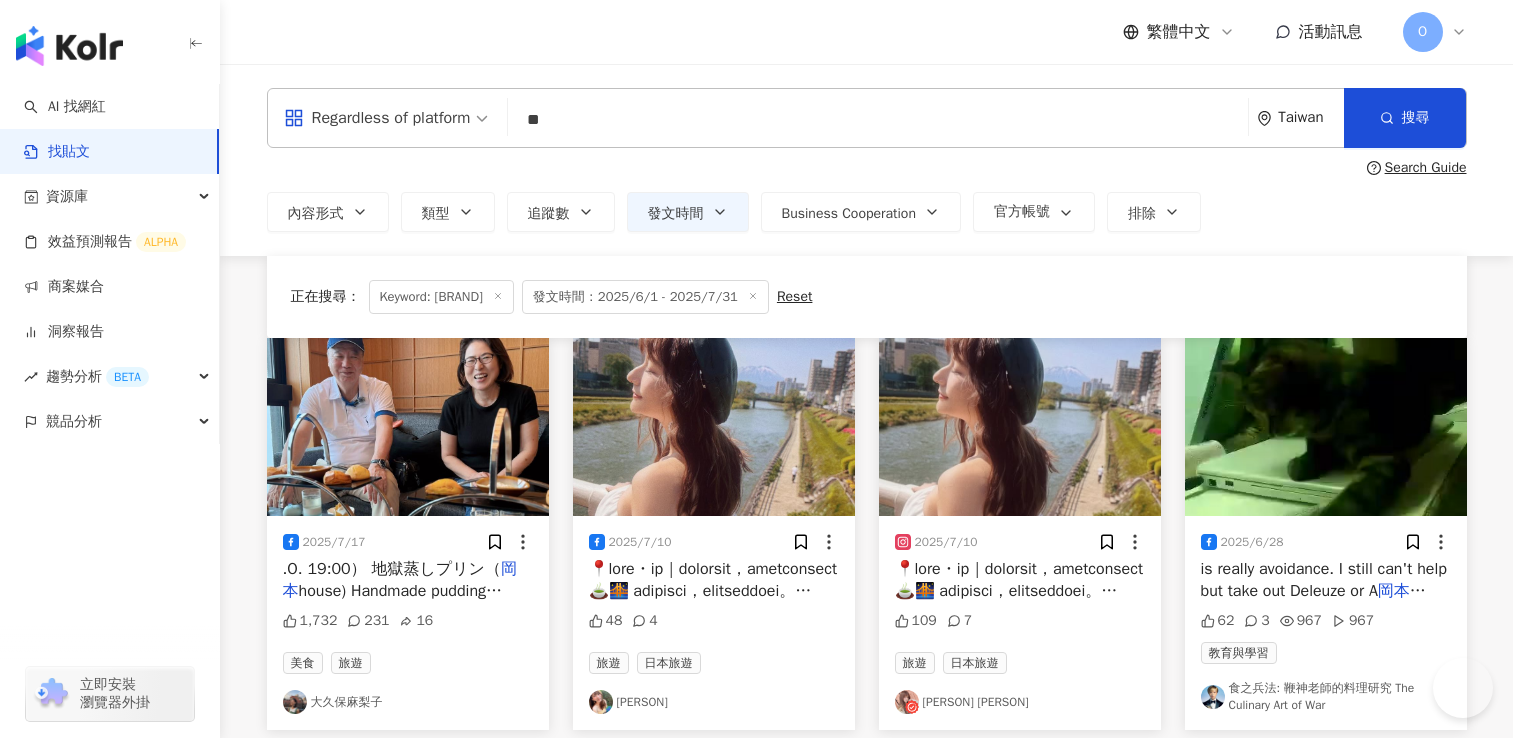 scroll, scrollTop: 80, scrollLeft: 0, axis: vertical 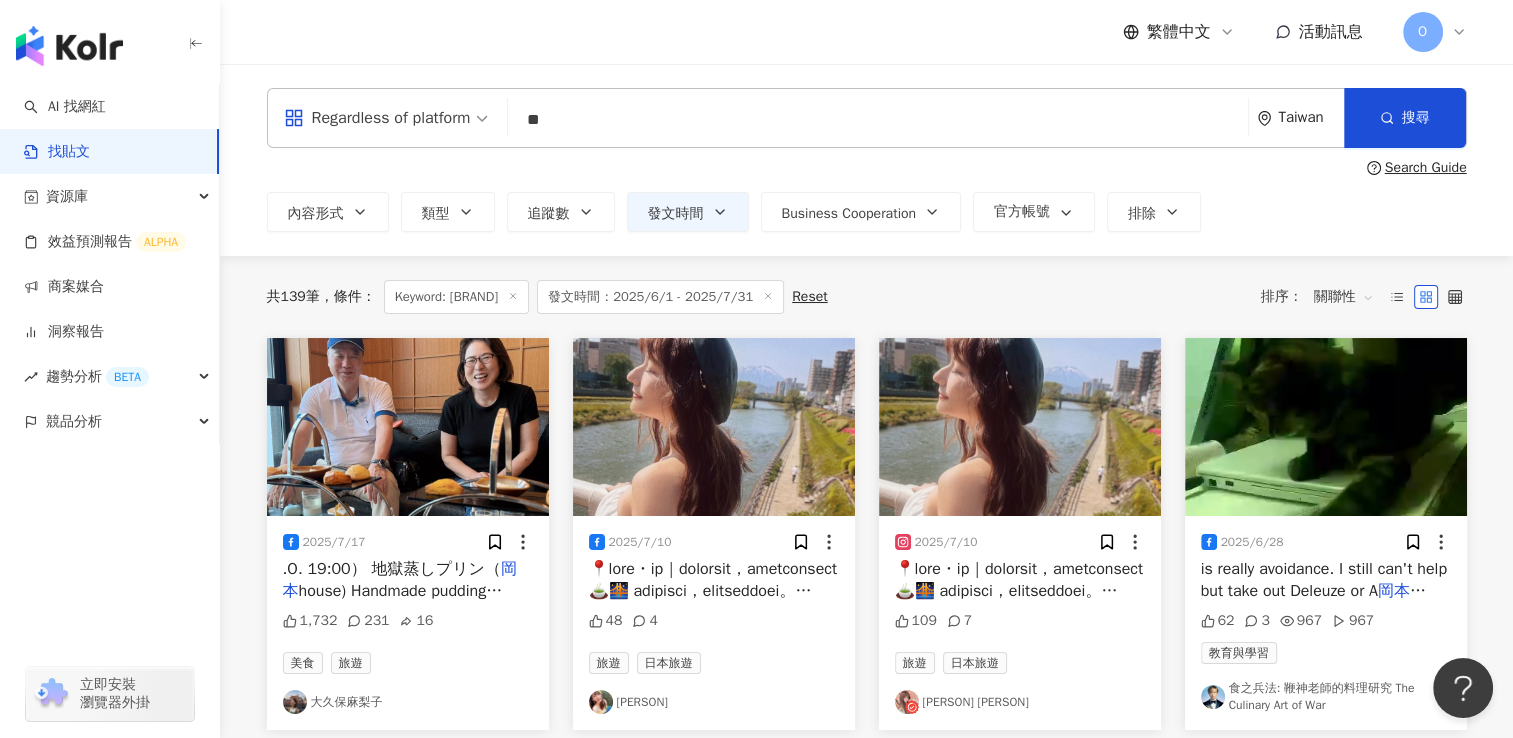 drag, startPoint x: 664, startPoint y: 142, endPoint x: 440, endPoint y: 130, distance: 224.3212 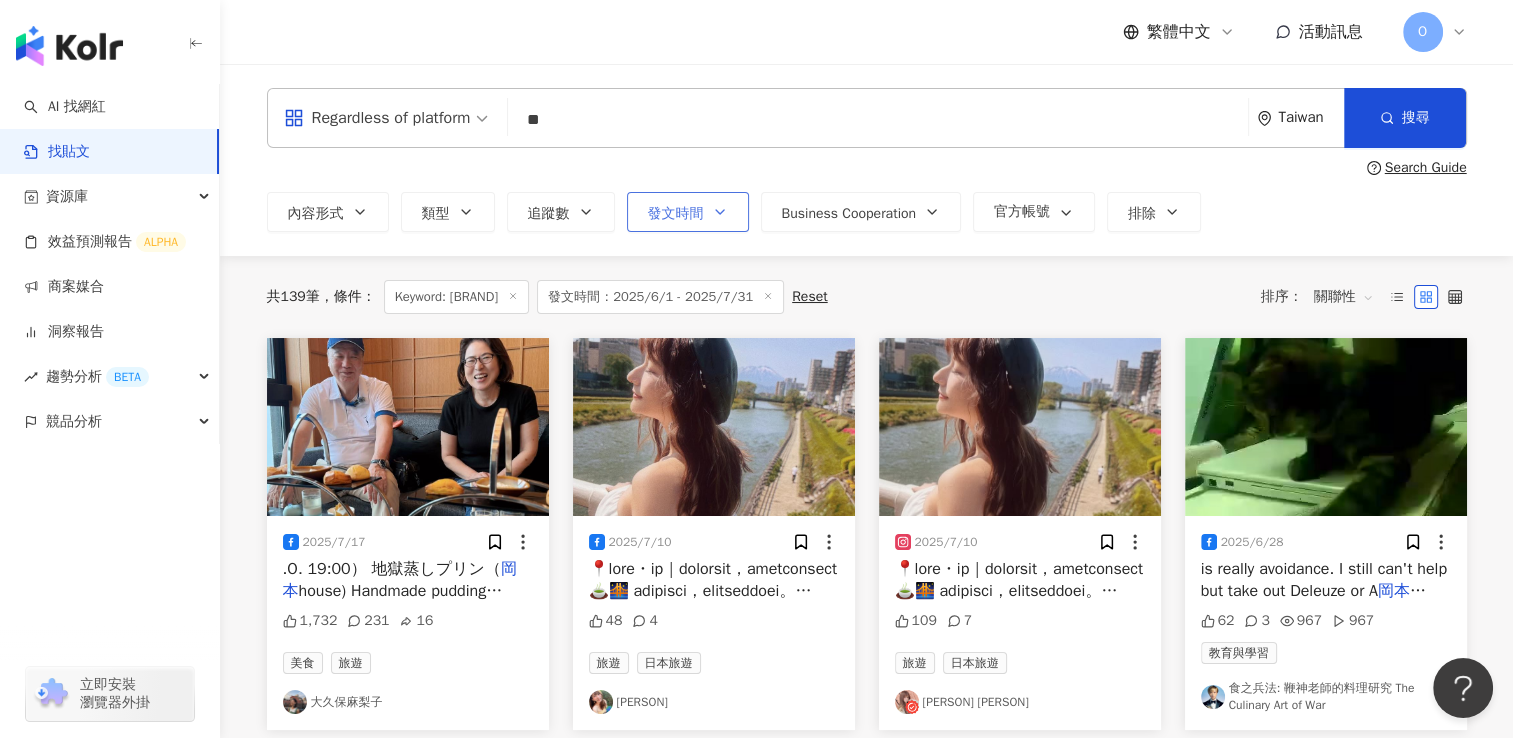 click 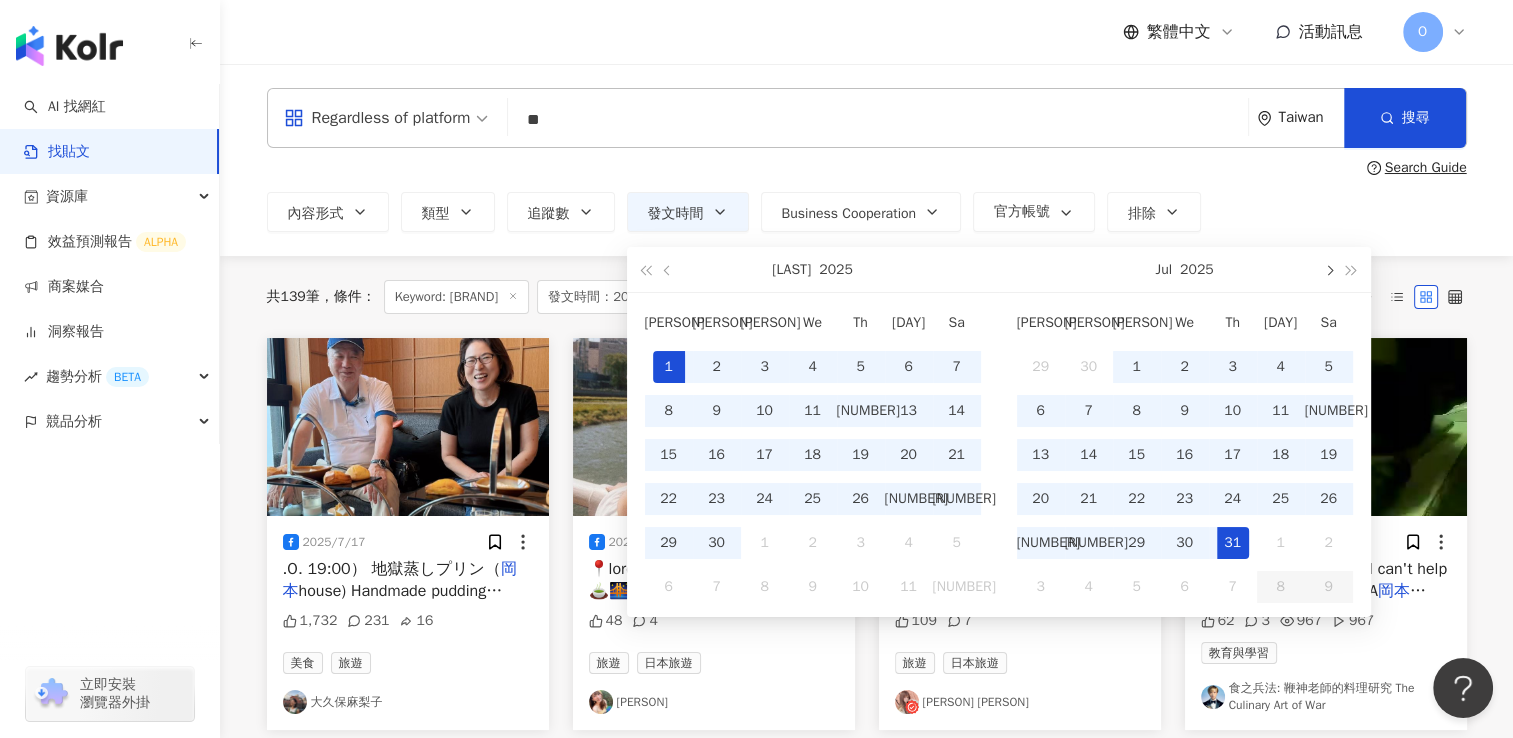 click at bounding box center (1329, 269) 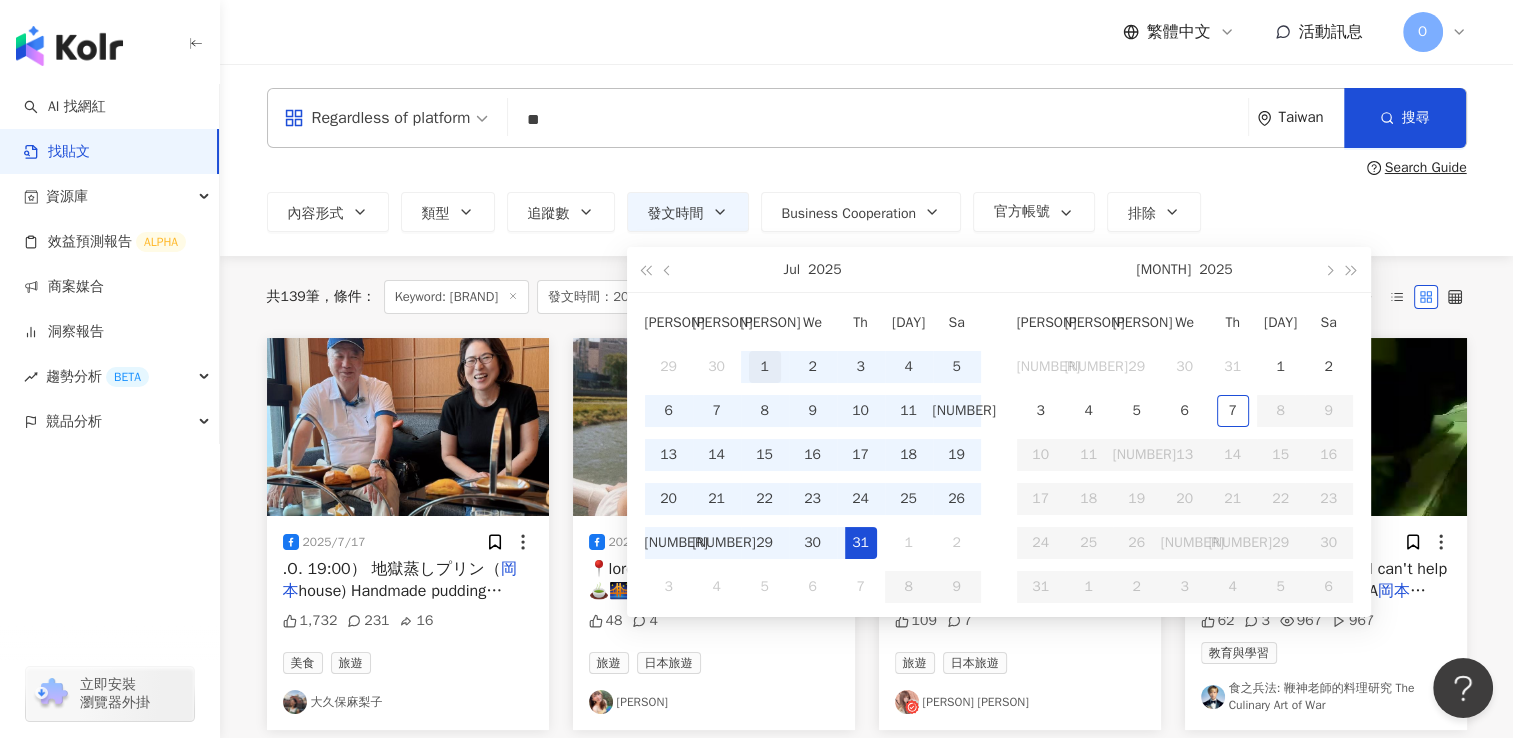 type on "**********" 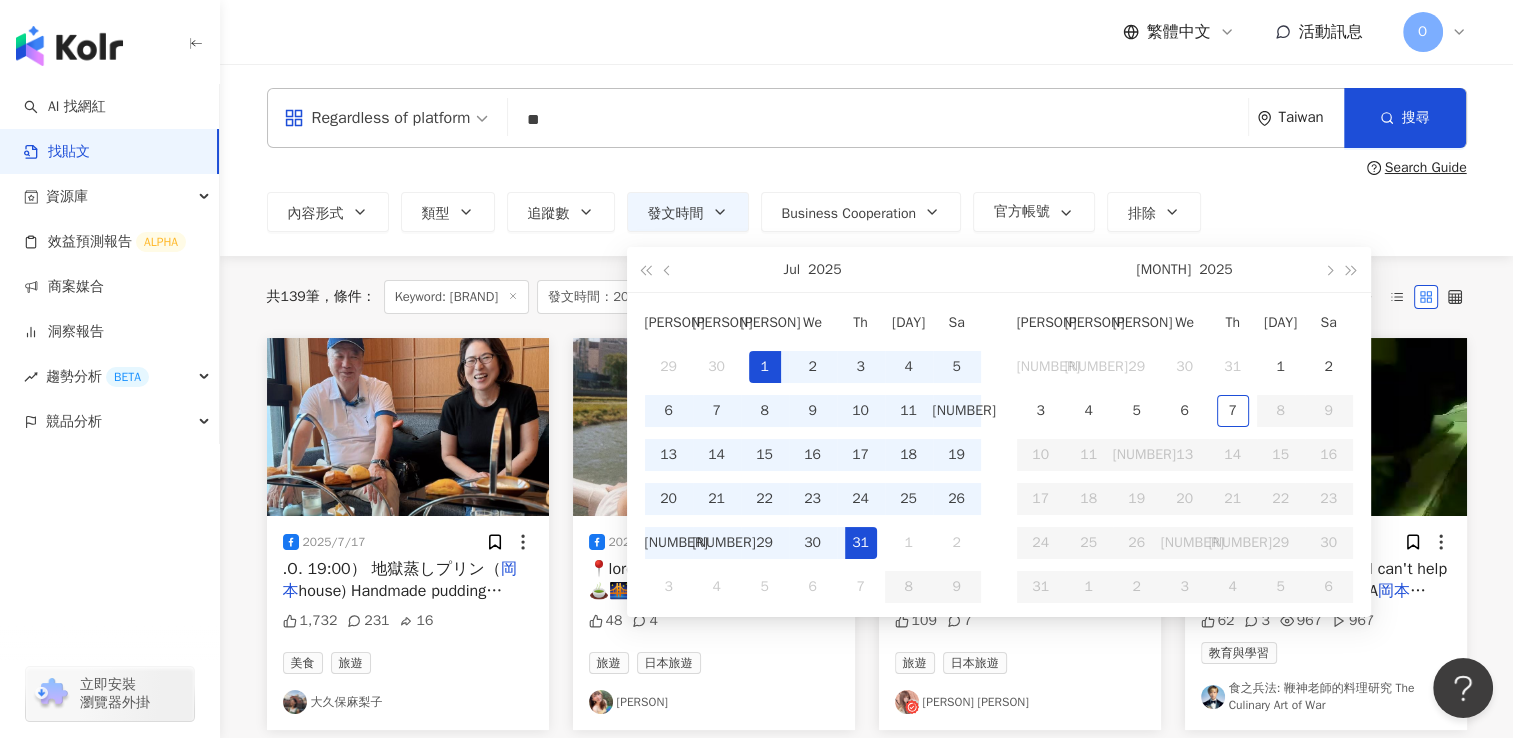 click on "1" at bounding box center (765, 367) 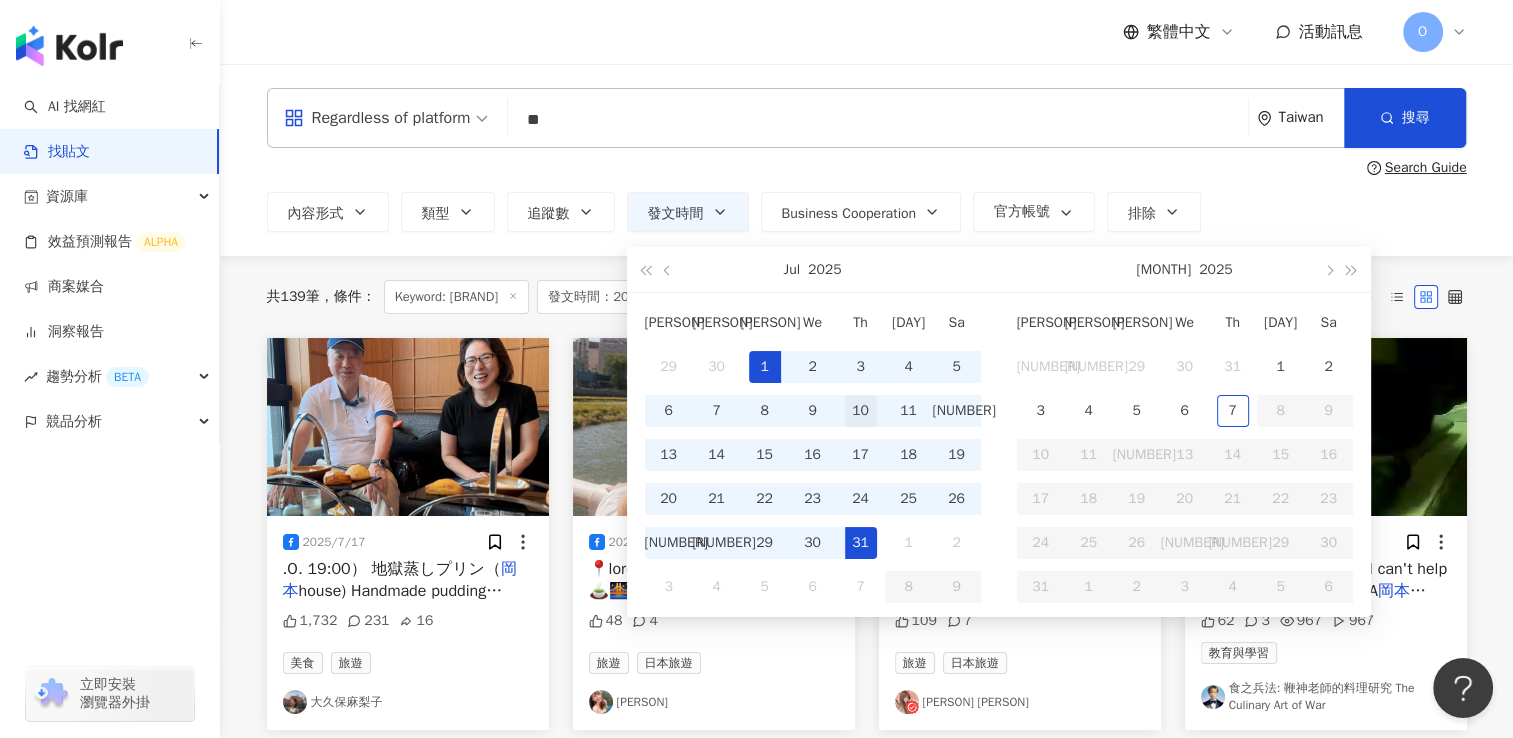 scroll, scrollTop: 0, scrollLeft: 48, axis: horizontal 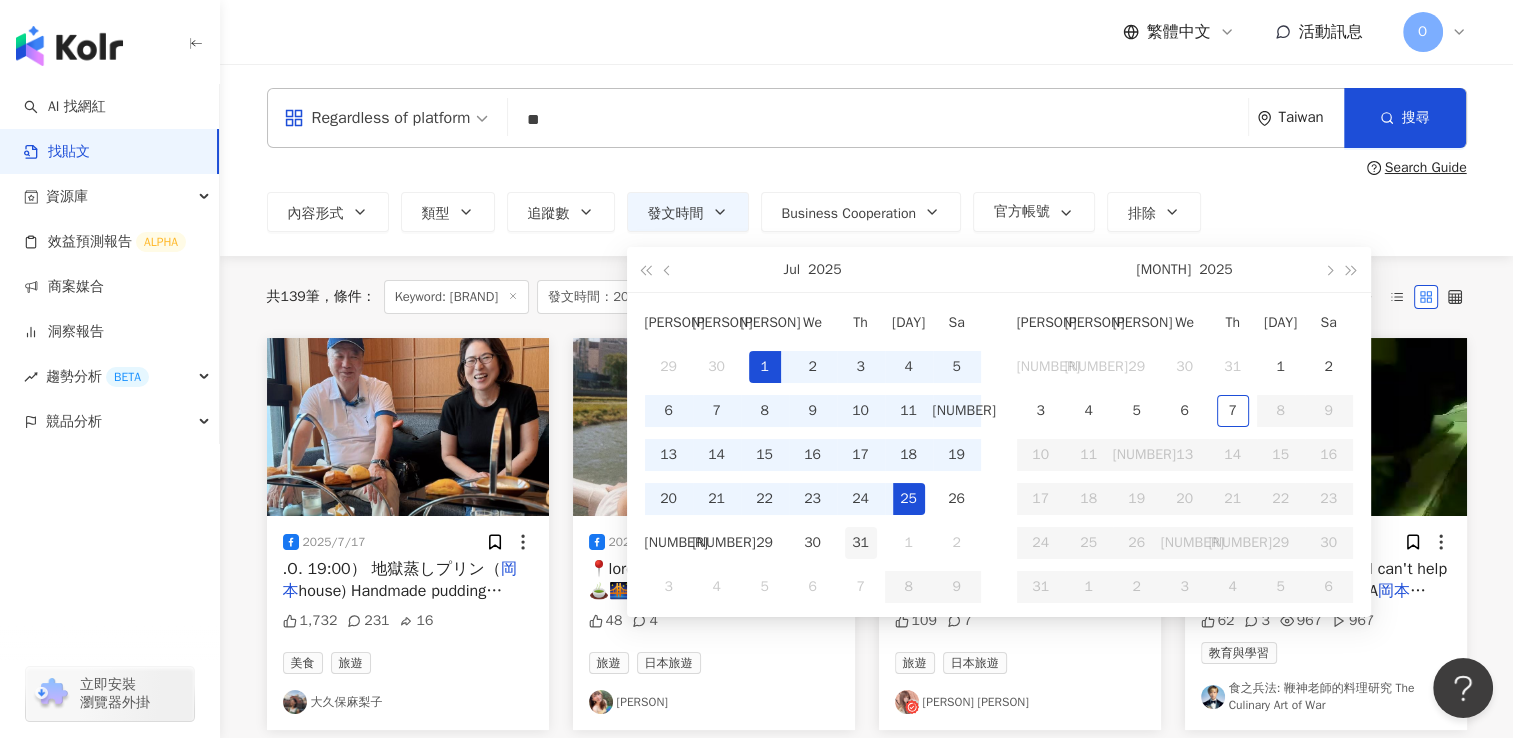 type on "**********" 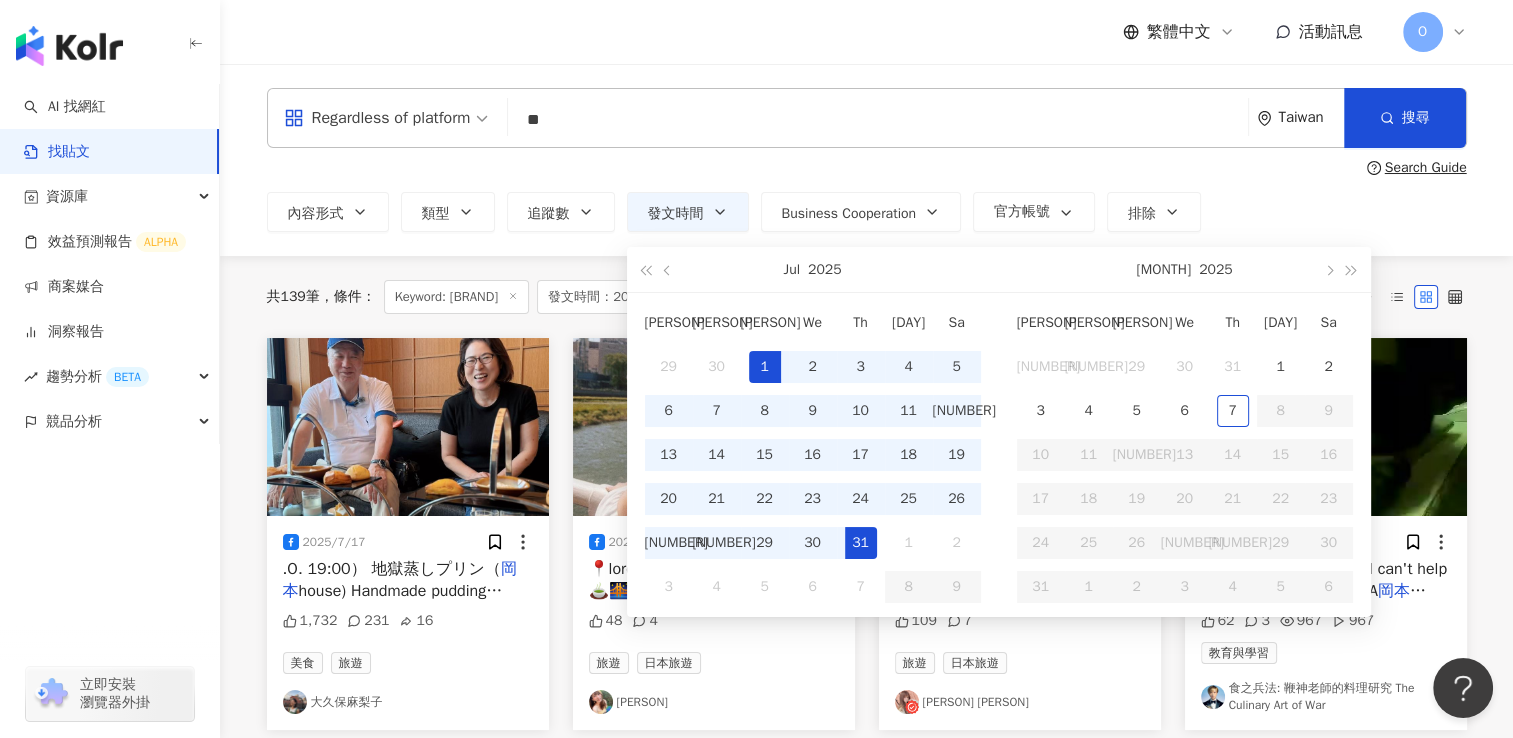 click on "31" at bounding box center (861, 543) 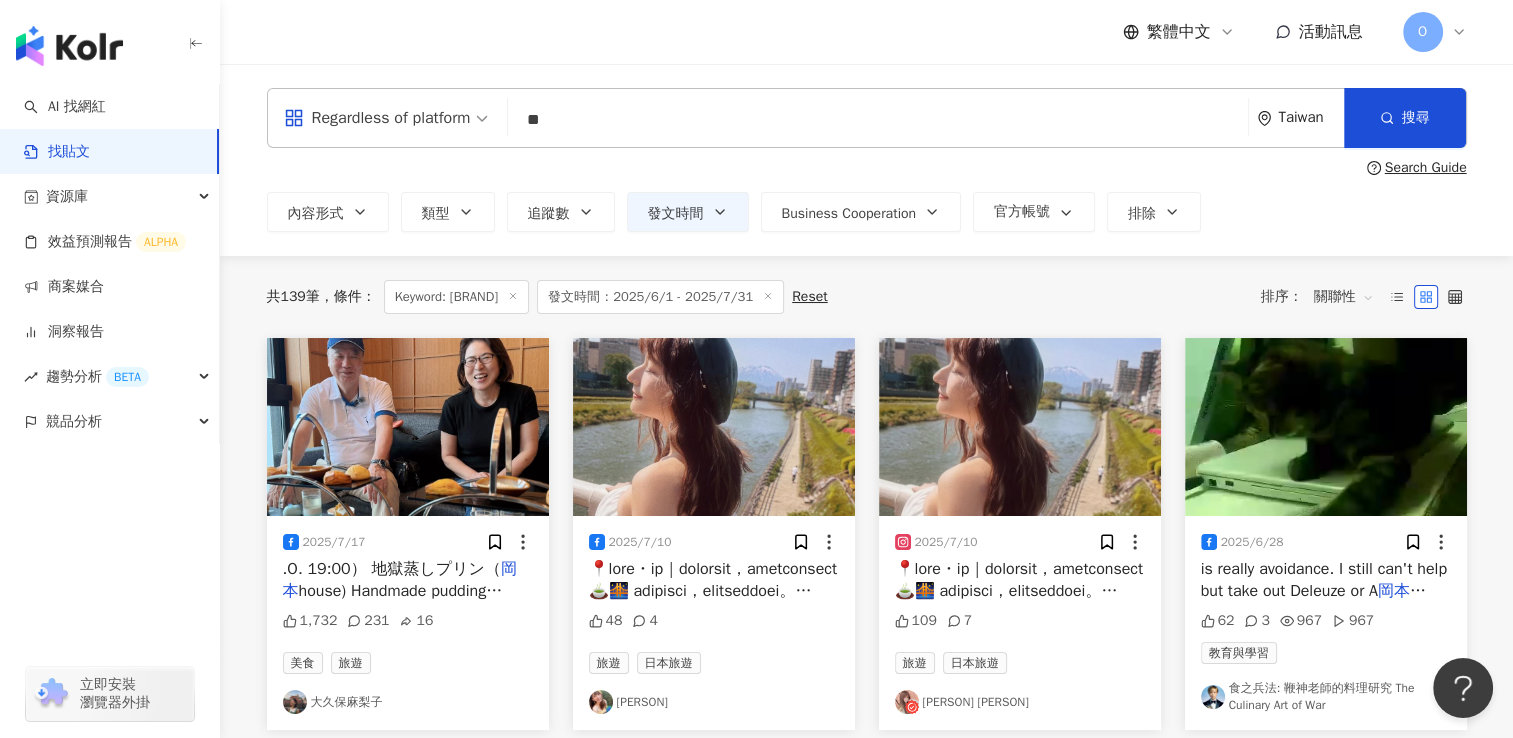 type on "**********" 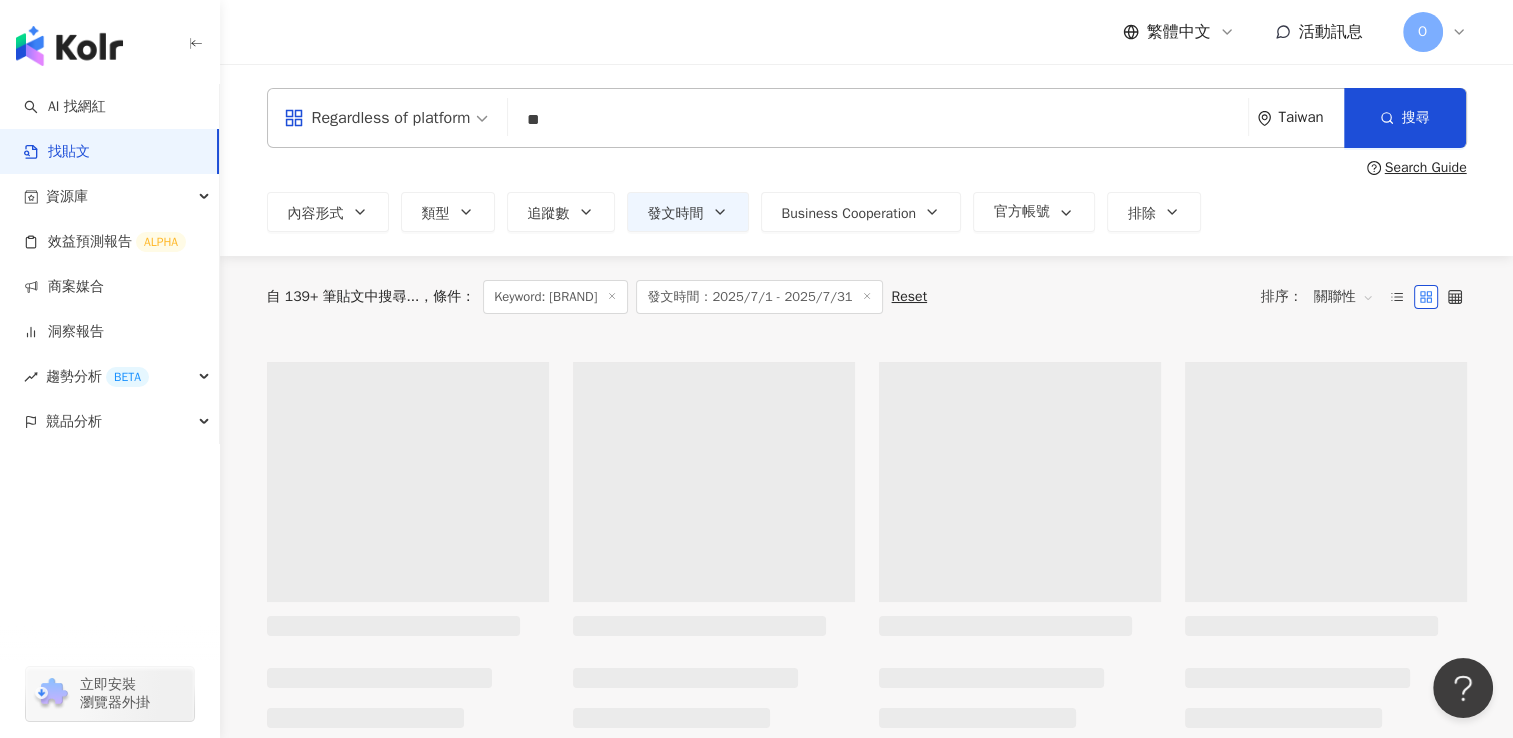 type on "**********" 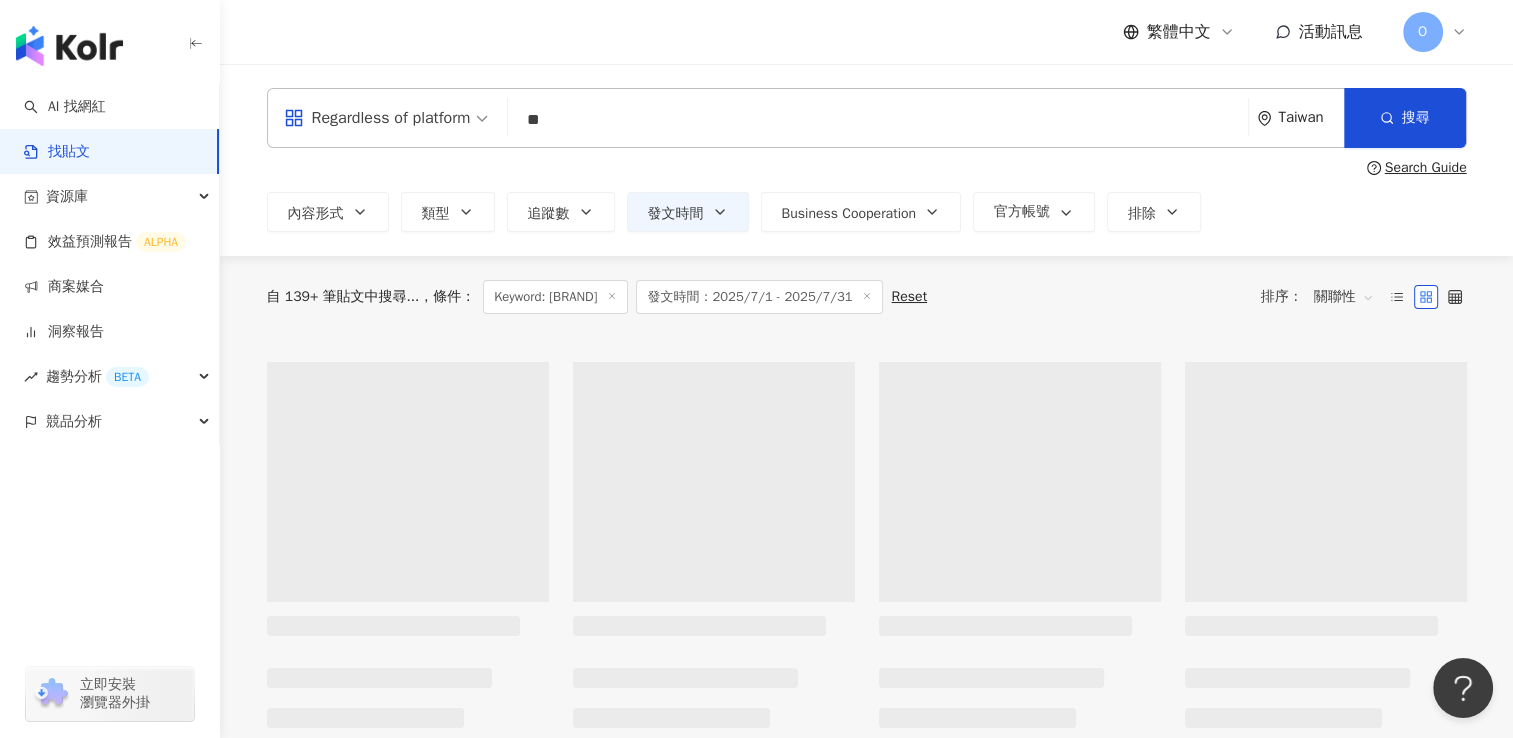 drag, startPoint x: 499, startPoint y: 114, endPoint x: 533, endPoint y: 157, distance: 54.81788 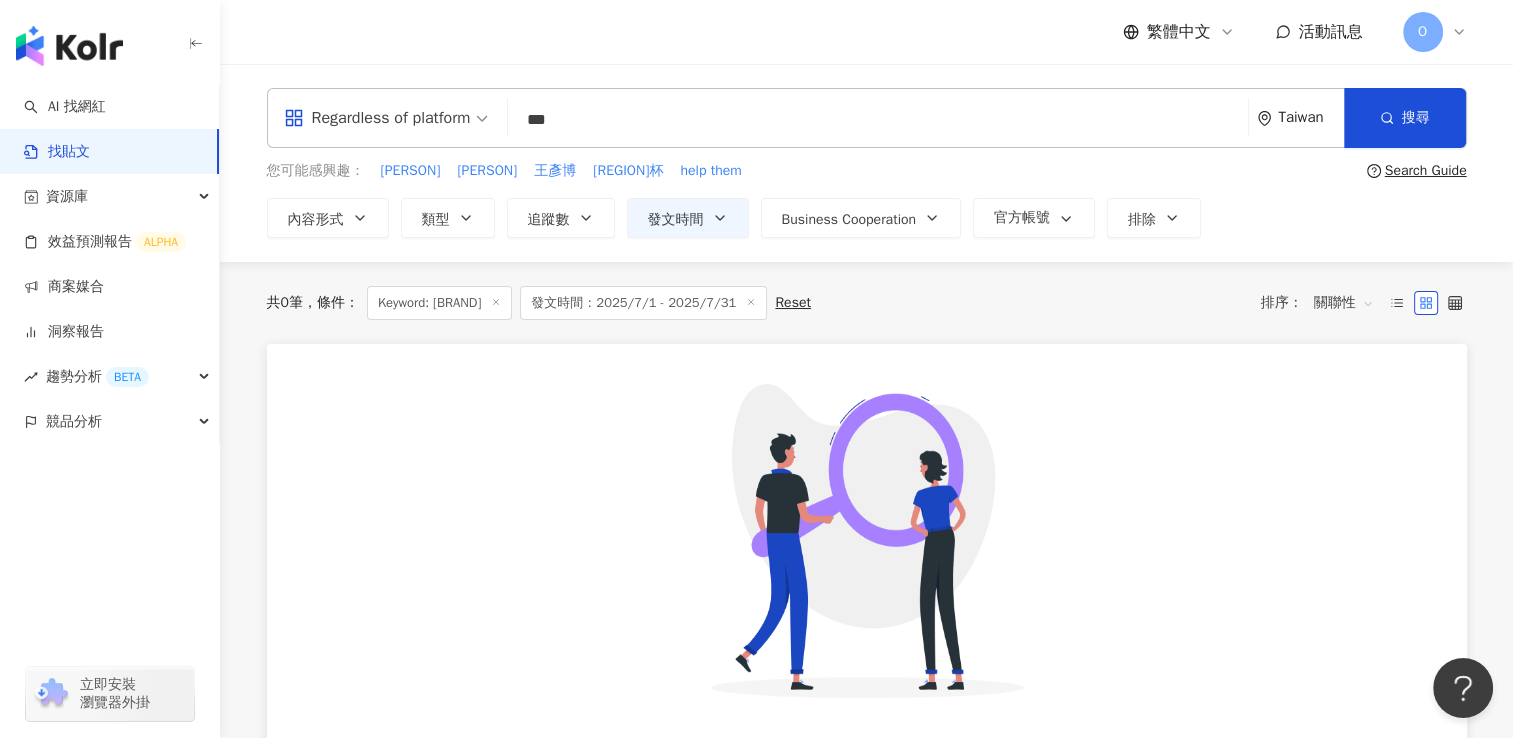 click on "***" at bounding box center (878, 119) 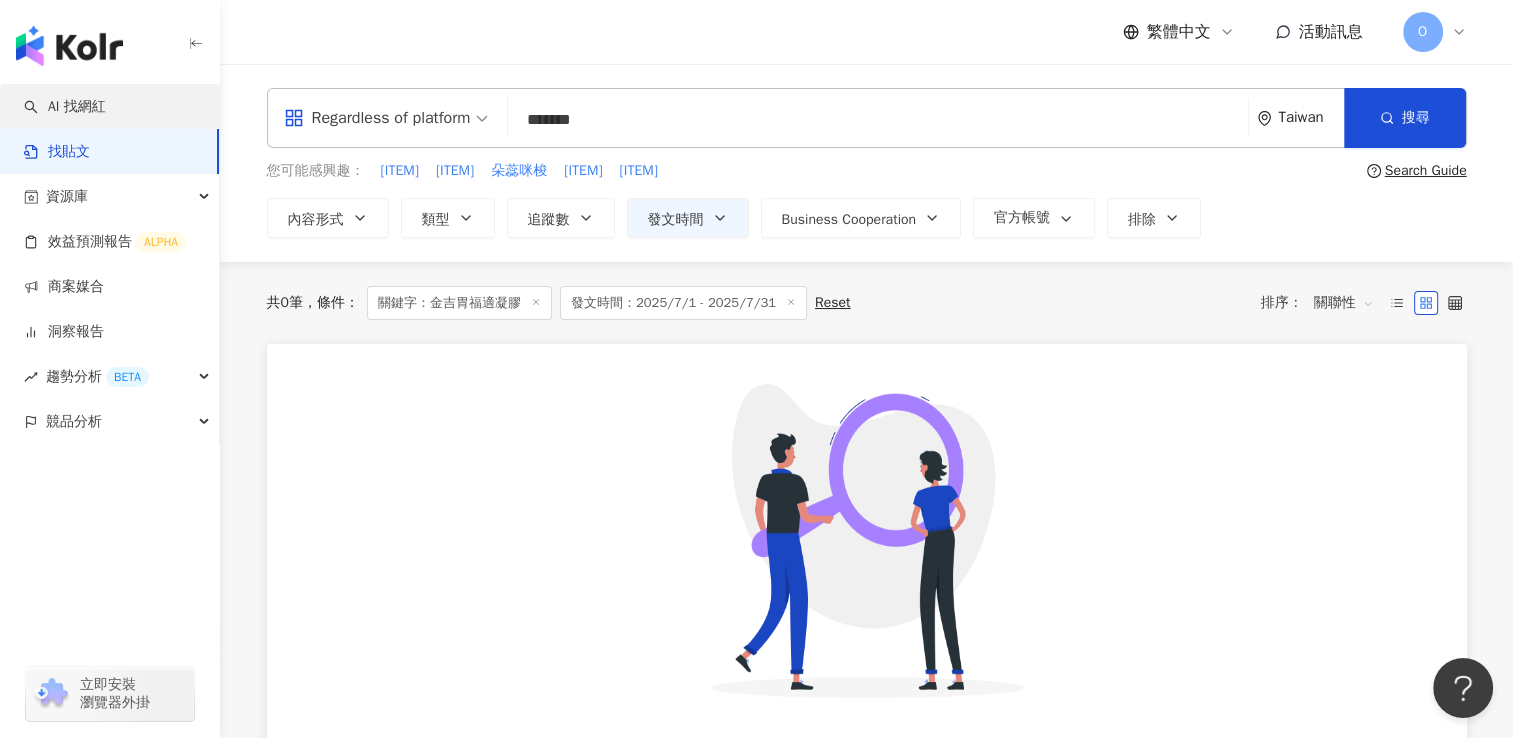 drag, startPoint x: 608, startPoint y: 102, endPoint x: 115, endPoint y: 85, distance: 493.29303 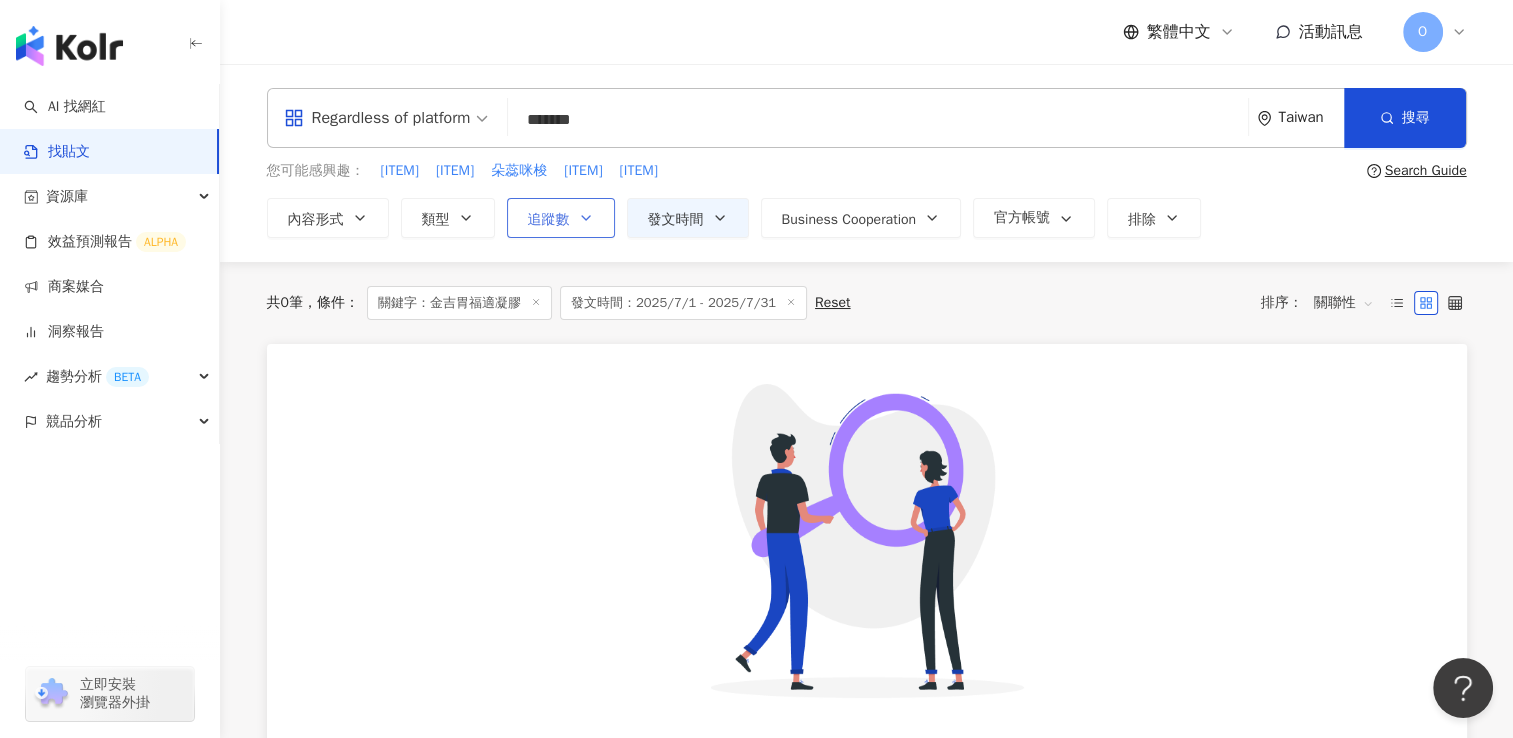 paste on "**" 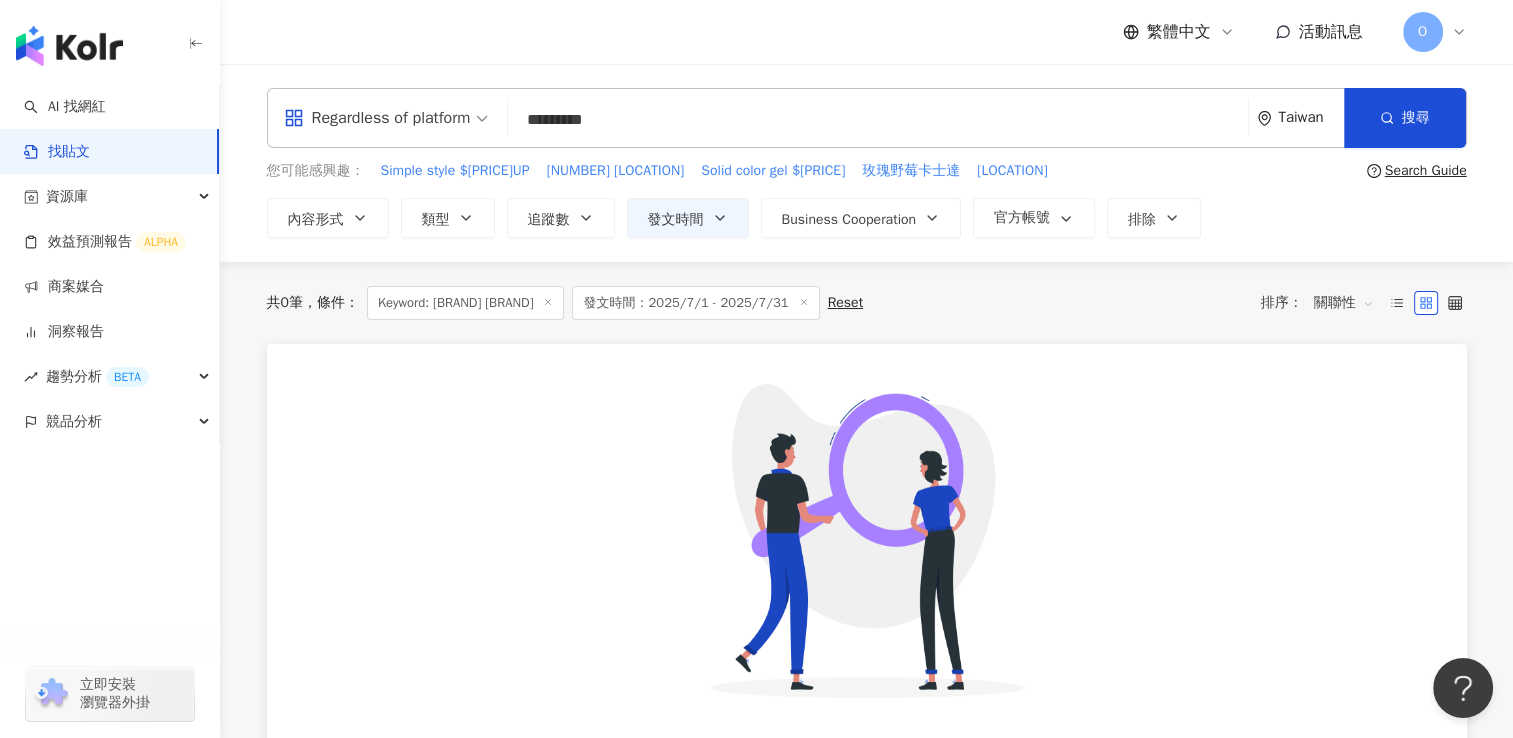 drag, startPoint x: 580, startPoint y: 107, endPoint x: 232, endPoint y: 78, distance: 349.20624 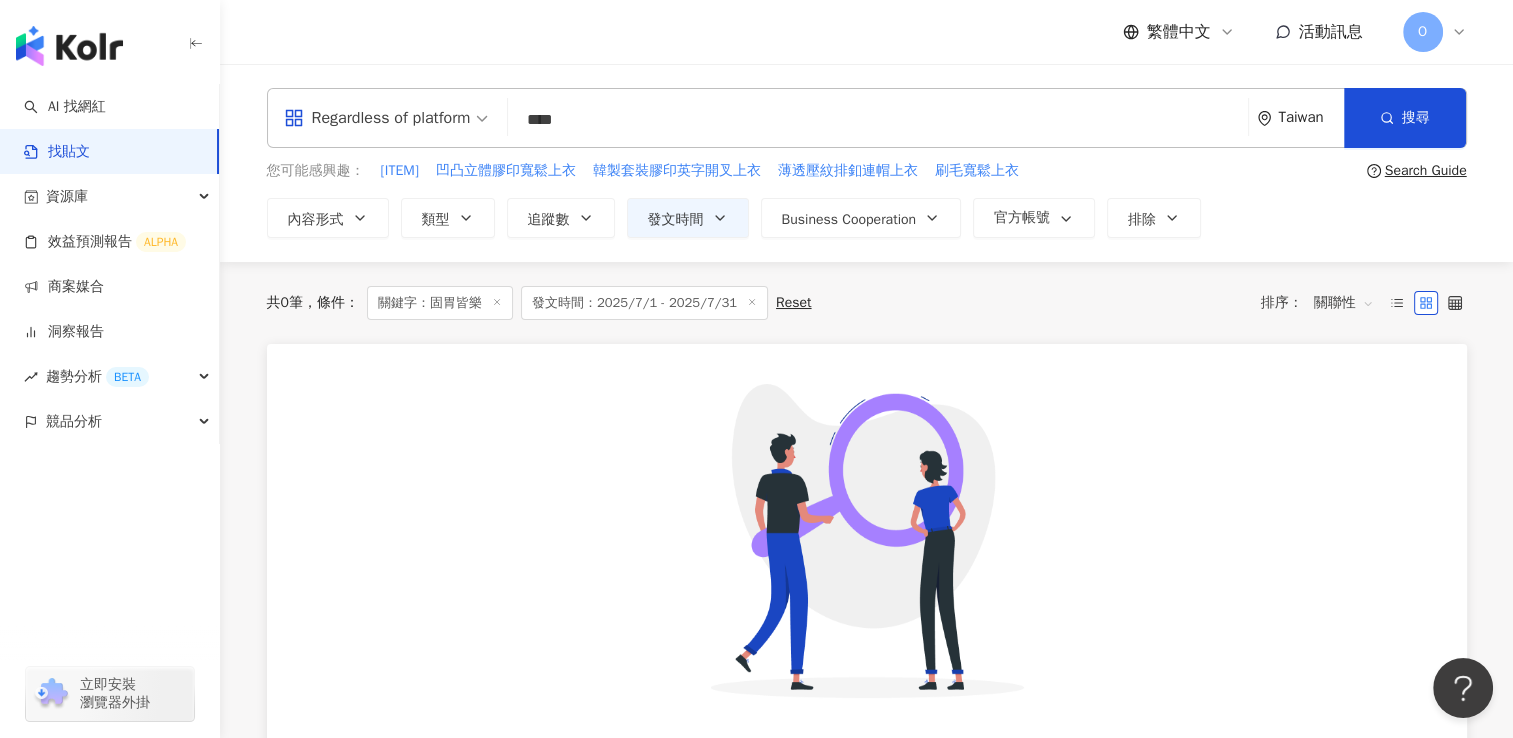 drag, startPoint x: 552, startPoint y: 146, endPoint x: 441, endPoint y: 122, distance: 113.56496 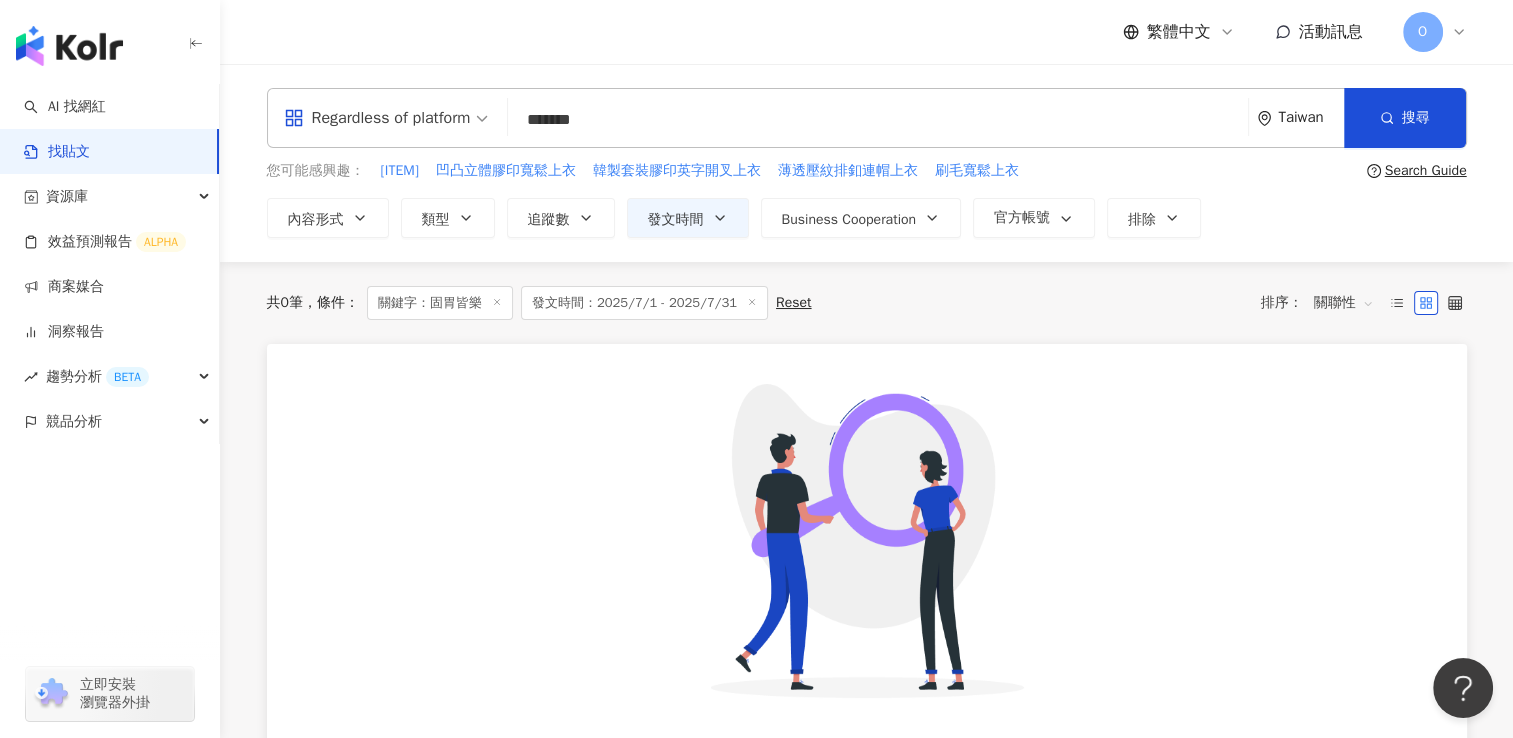 drag, startPoint x: 573, startPoint y: 117, endPoint x: 479, endPoint y: 129, distance: 94.76286 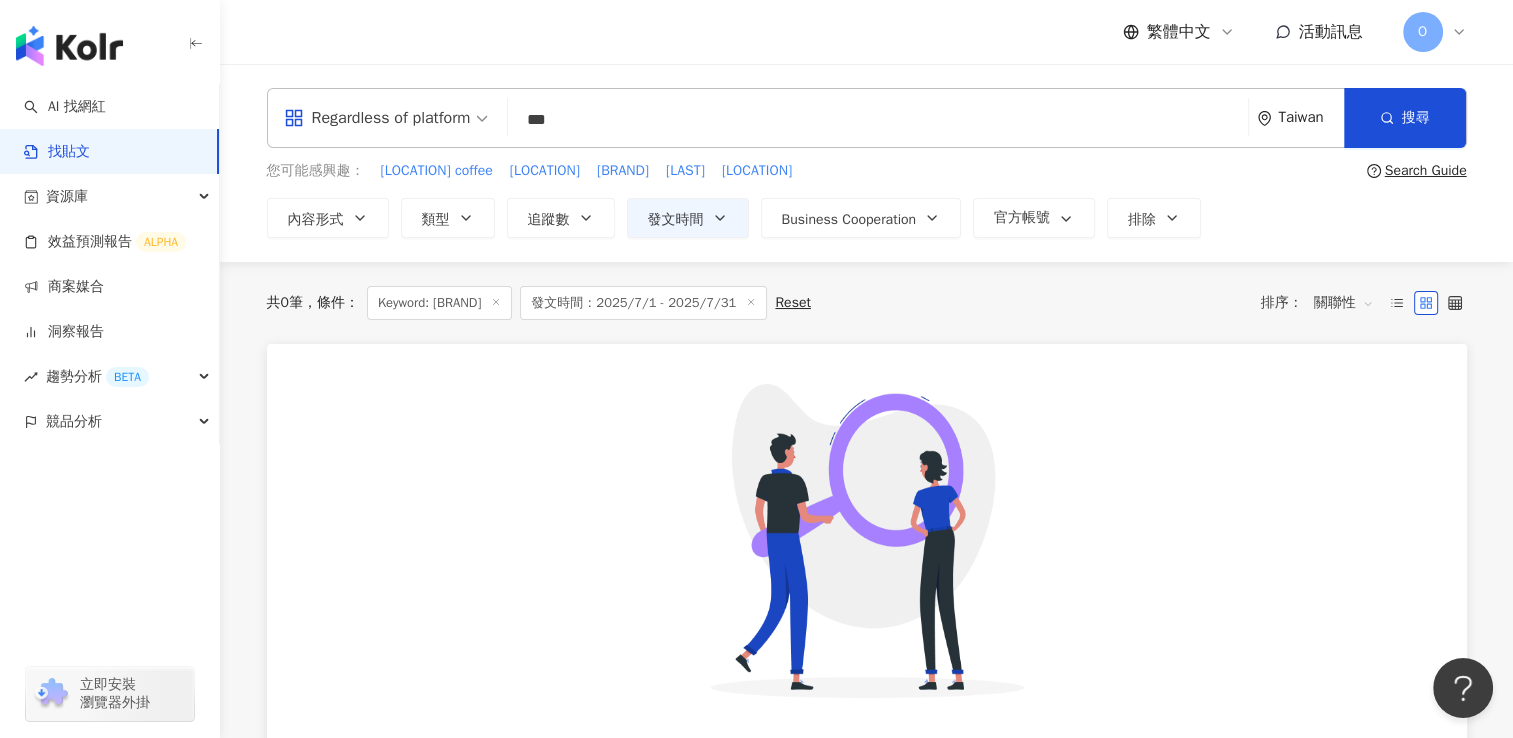 drag, startPoint x: 751, startPoint y: 113, endPoint x: 432, endPoint y: 122, distance: 319.12692 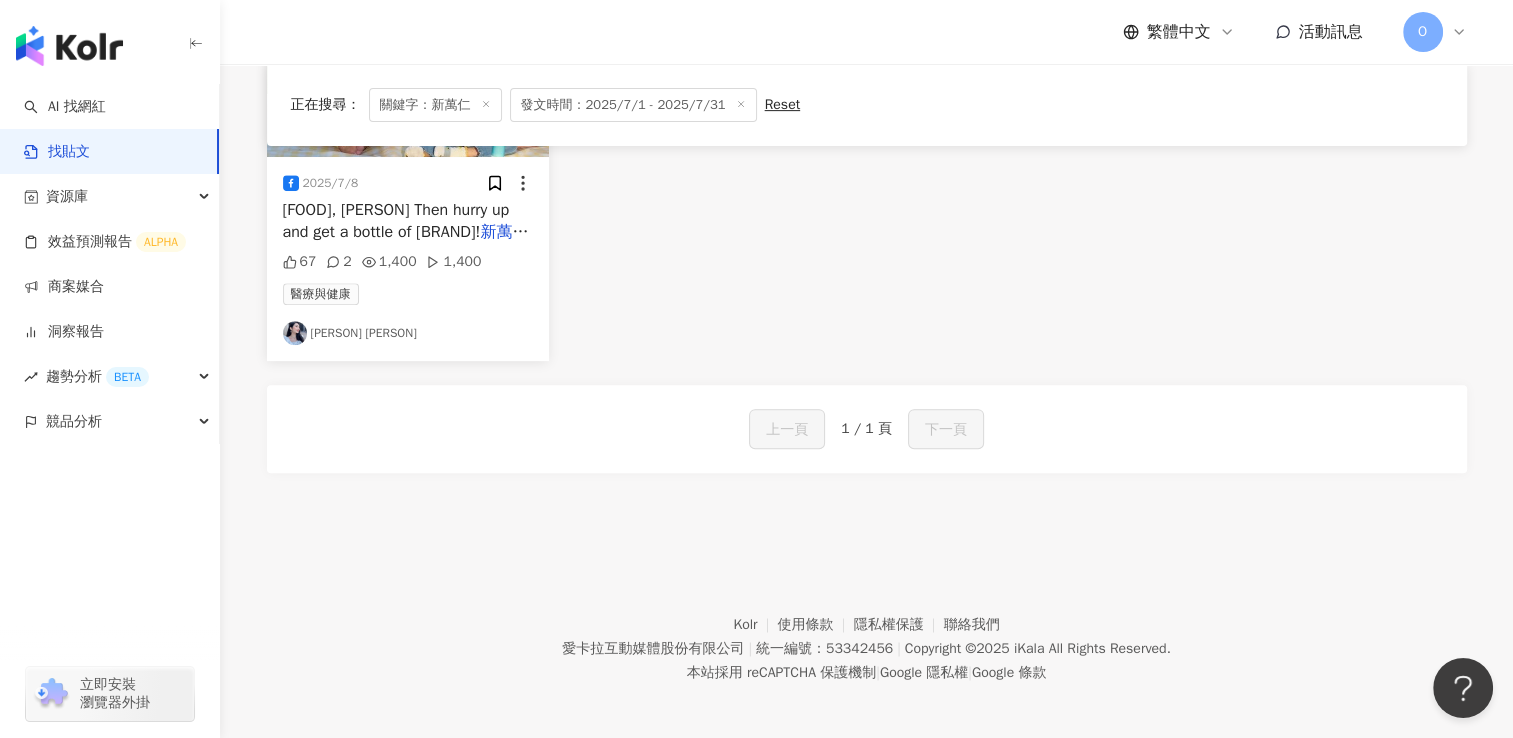 scroll, scrollTop: 776, scrollLeft: 0, axis: vertical 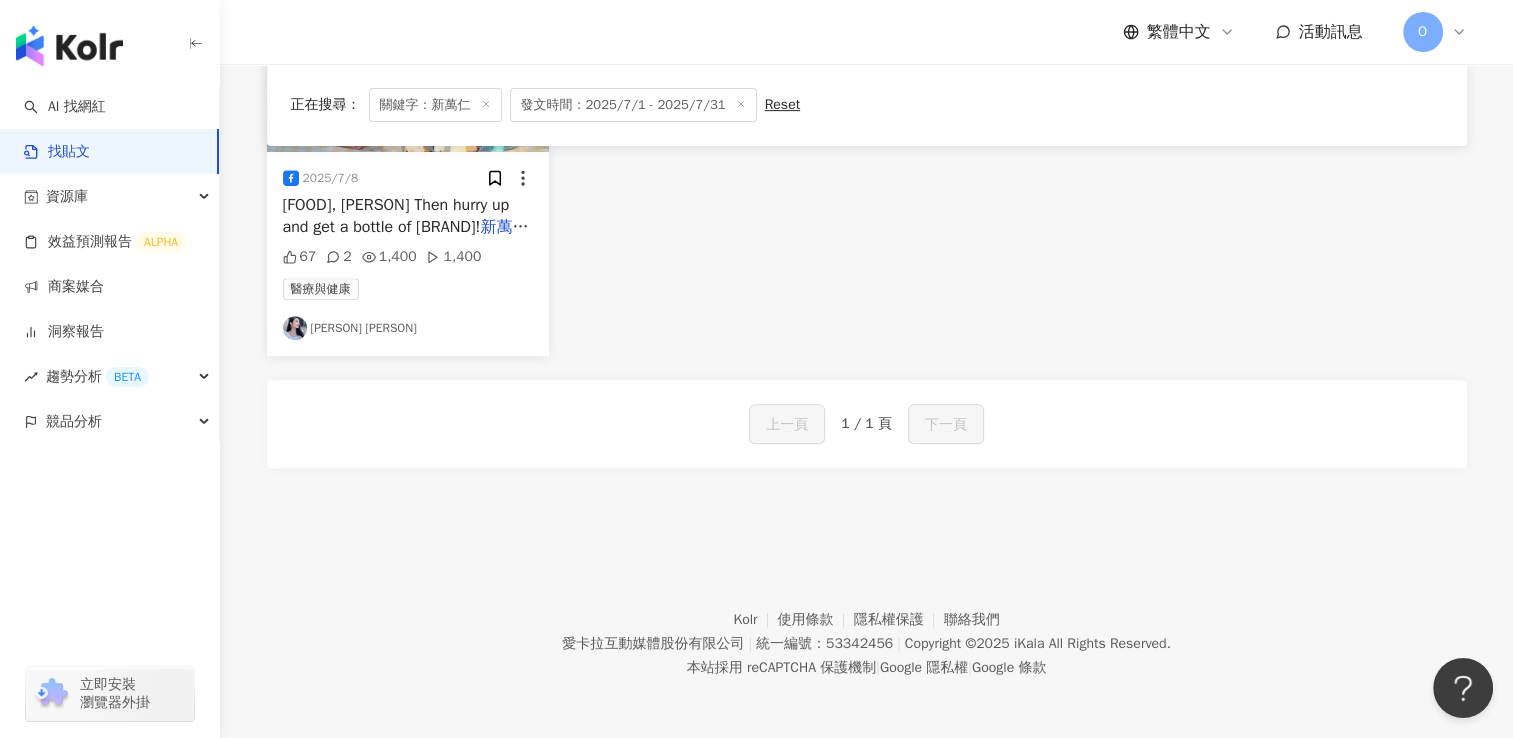 click on "正在搜尋 ： 關鍵字：新萬仁 發文時間：2025/7/1 - 2025/7/31 重置 排序： 關聯性" at bounding box center [867, 105] 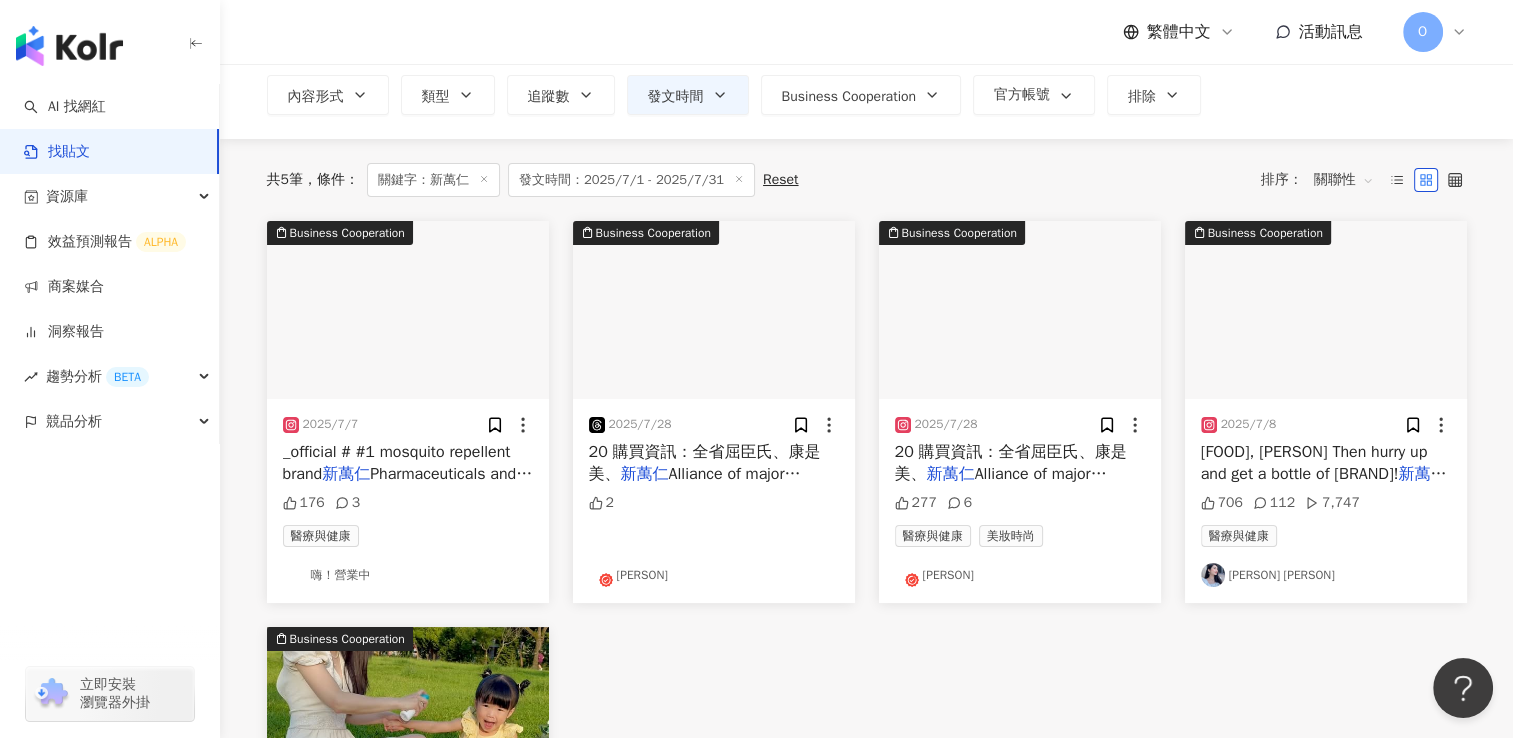 scroll, scrollTop: 0, scrollLeft: 0, axis: both 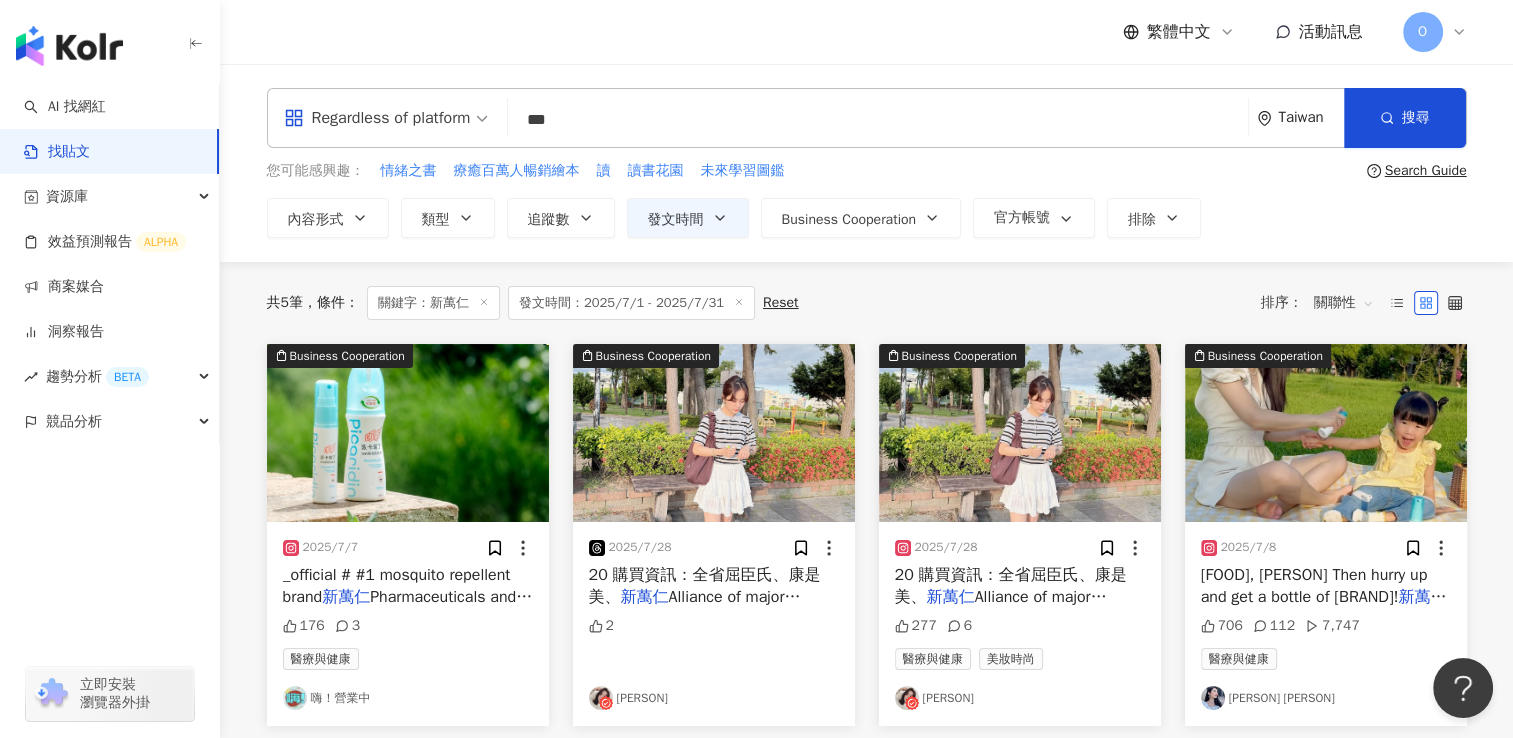 drag, startPoint x: 432, startPoint y: 118, endPoint x: 419, endPoint y: 122, distance: 13.601471 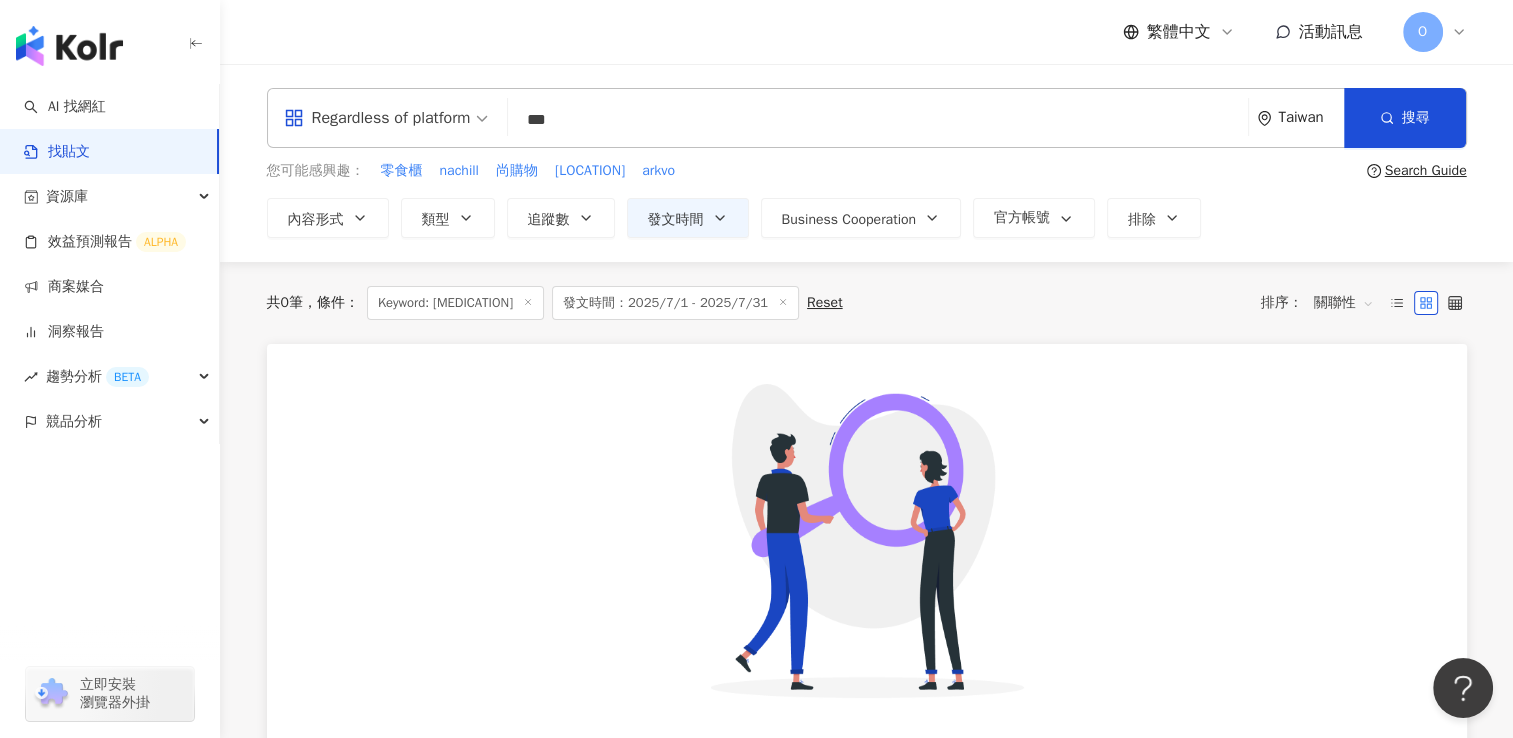 drag, startPoint x: 544, startPoint y: 130, endPoint x: 415, endPoint y: 130, distance: 129 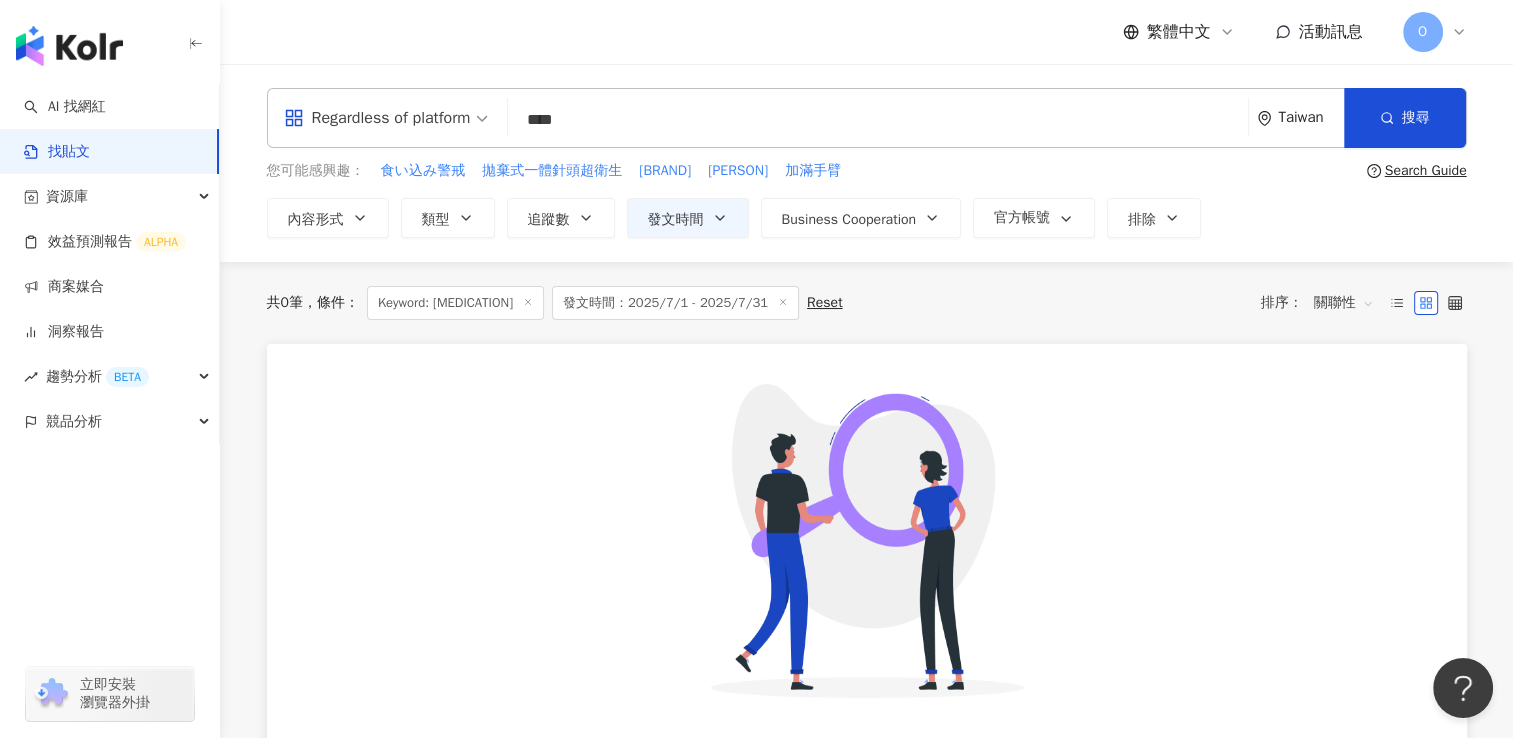 paste on "*" 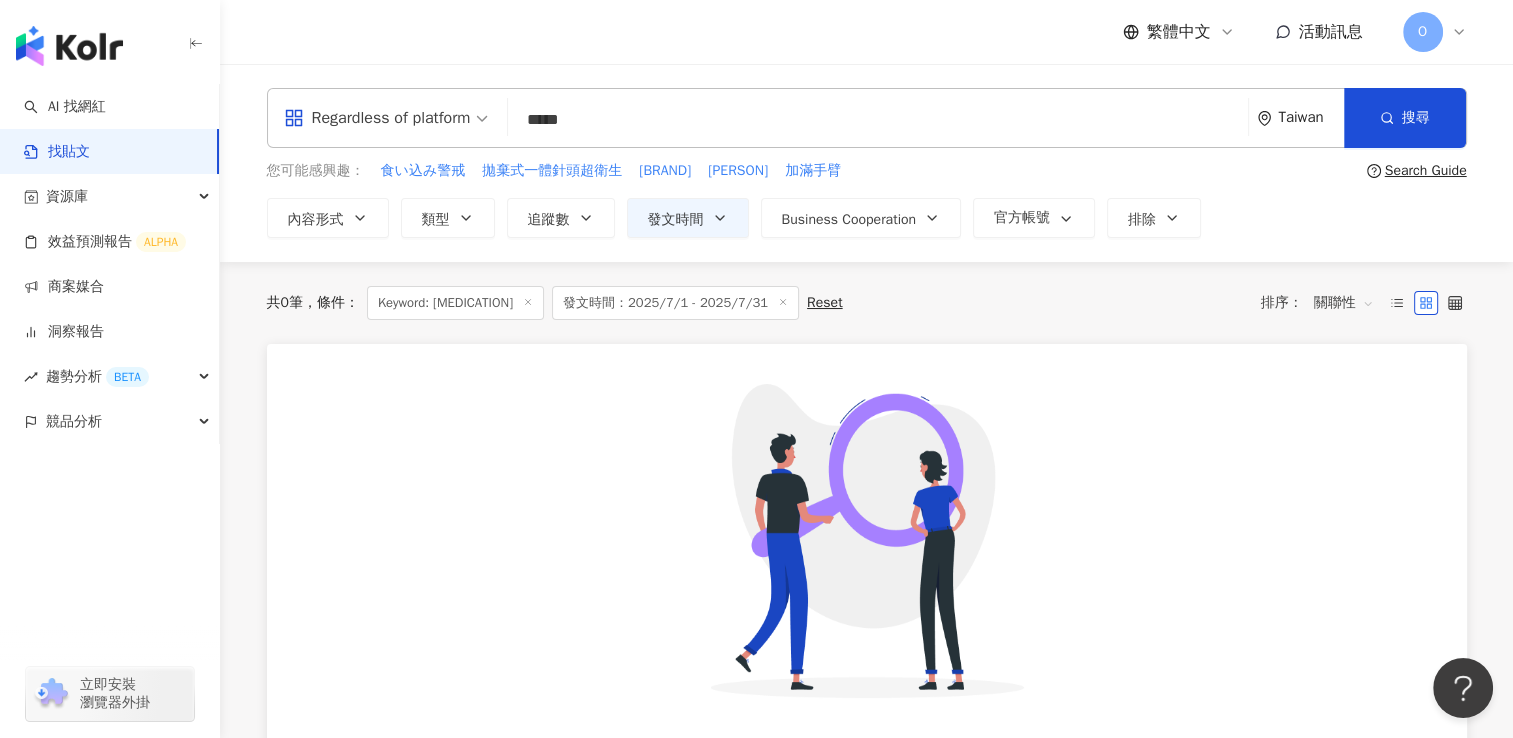 drag, startPoint x: 500, startPoint y: 122, endPoint x: 413, endPoint y: 142, distance: 89.26926 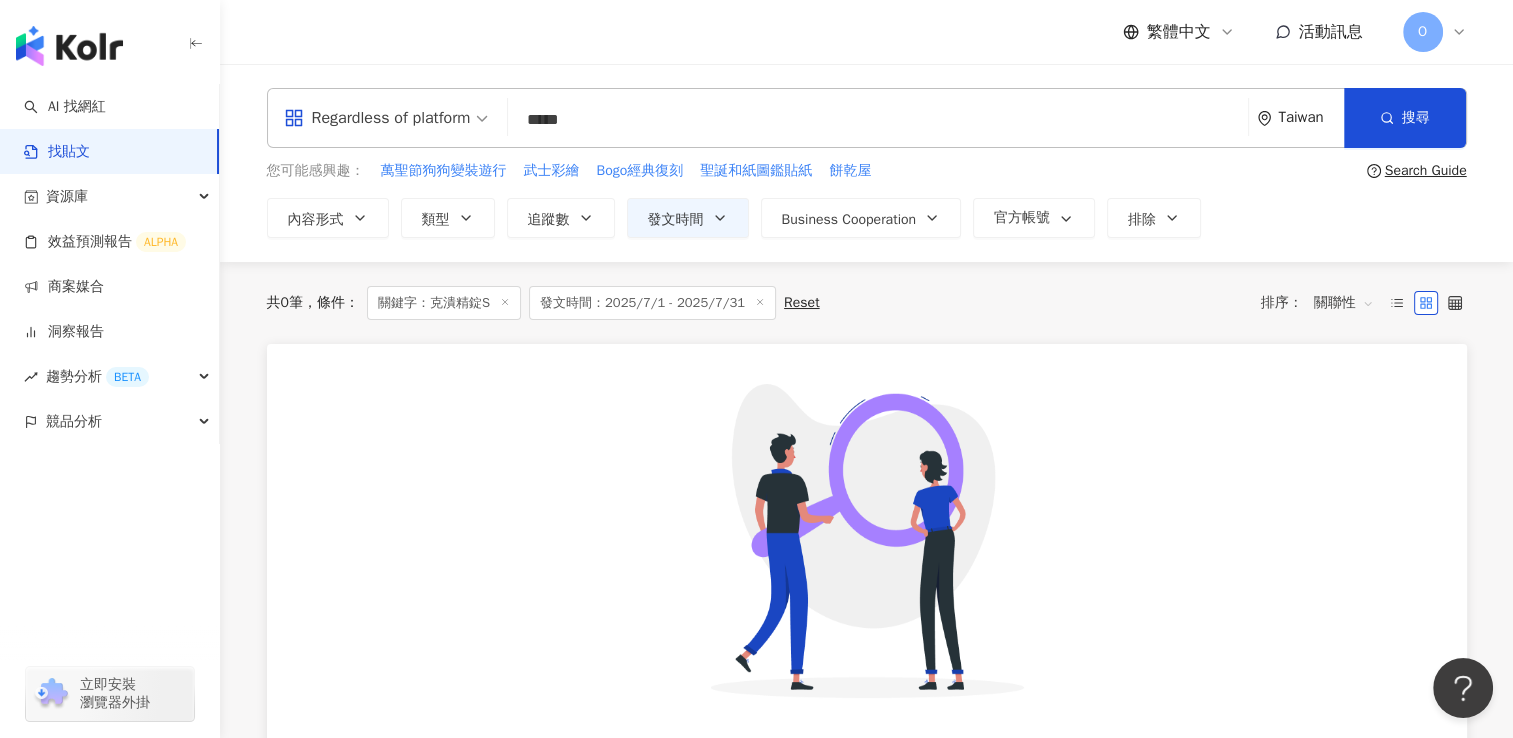 click on "*****" at bounding box center (878, 119) 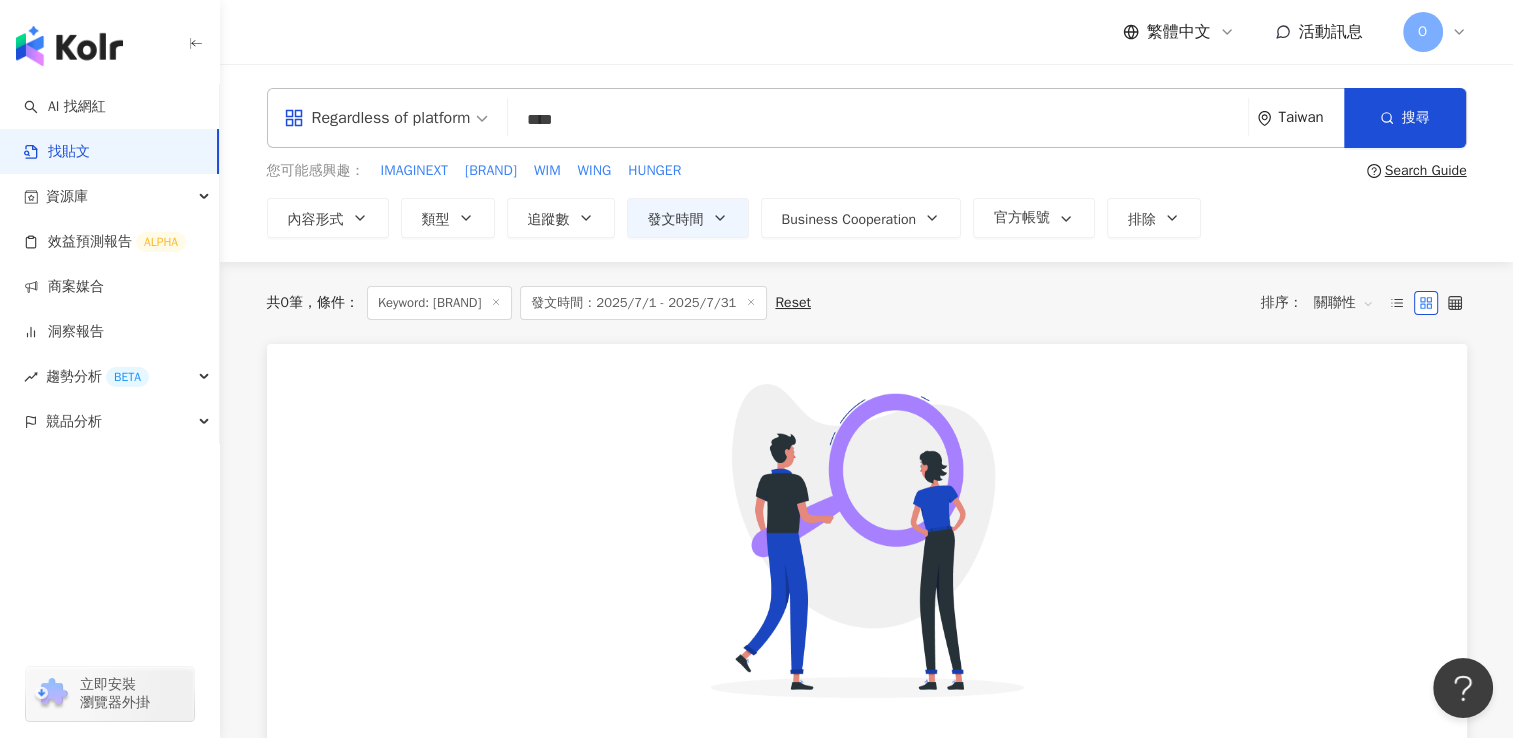 scroll, scrollTop: 0, scrollLeft: 0, axis: both 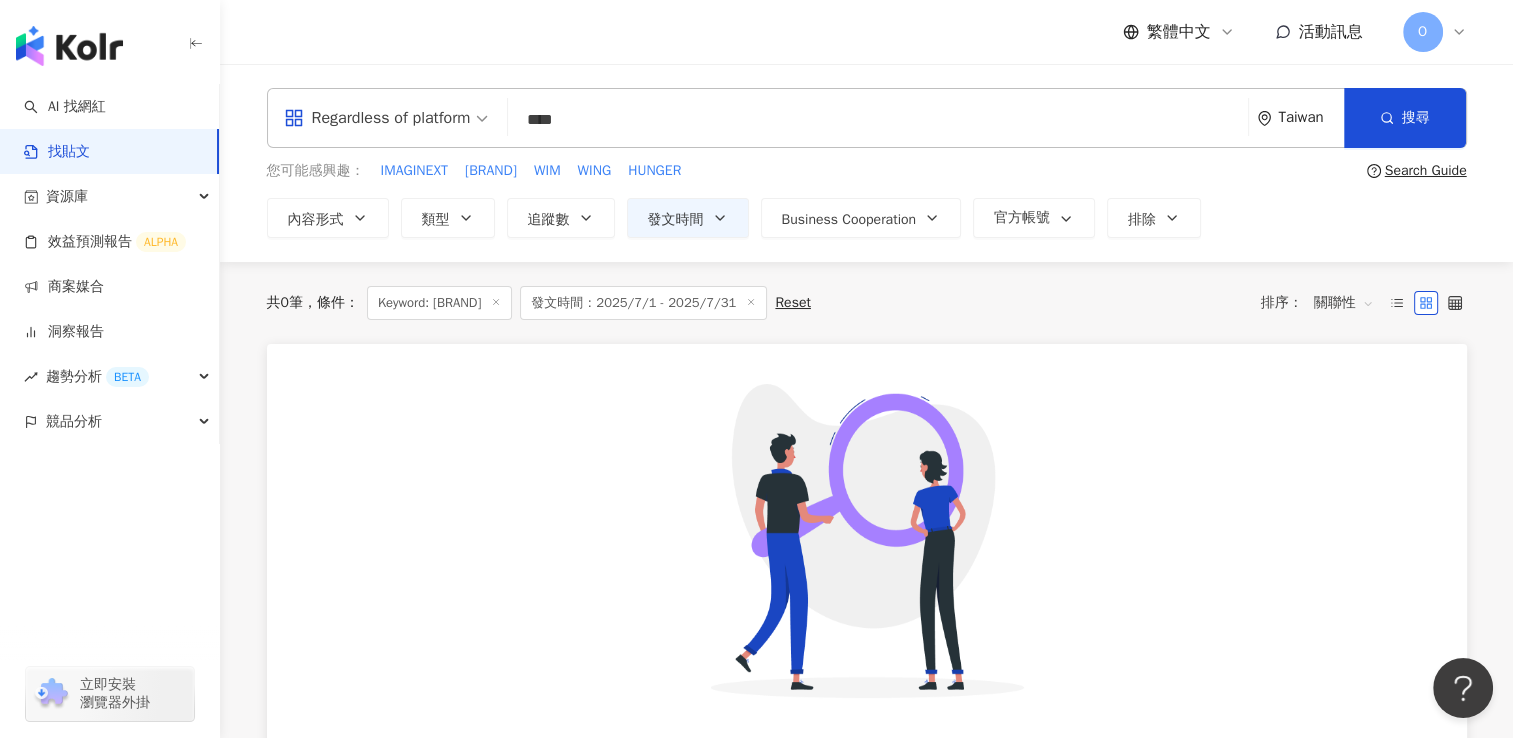 drag, startPoint x: 509, startPoint y: 130, endPoint x: 375, endPoint y: 106, distance: 136.1323 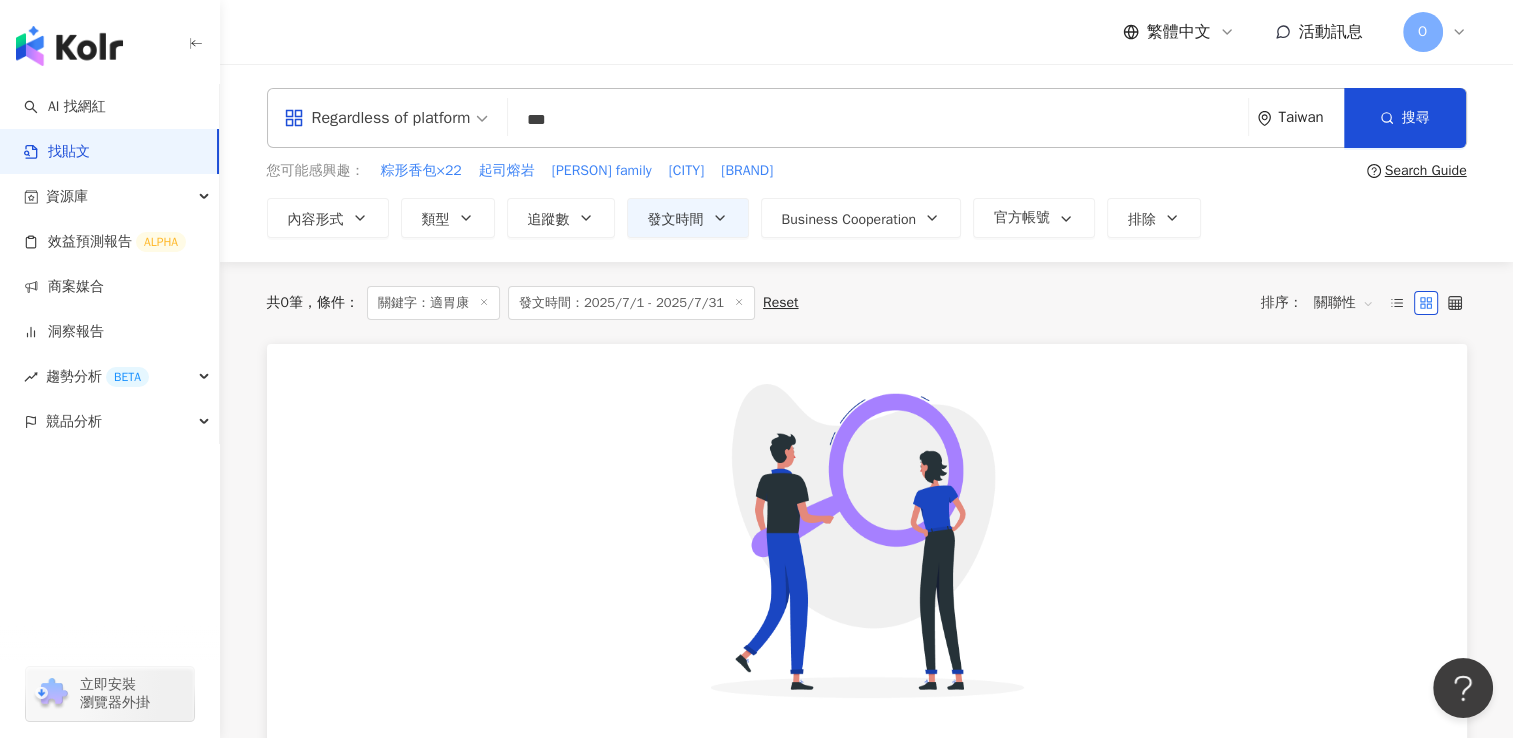 paste 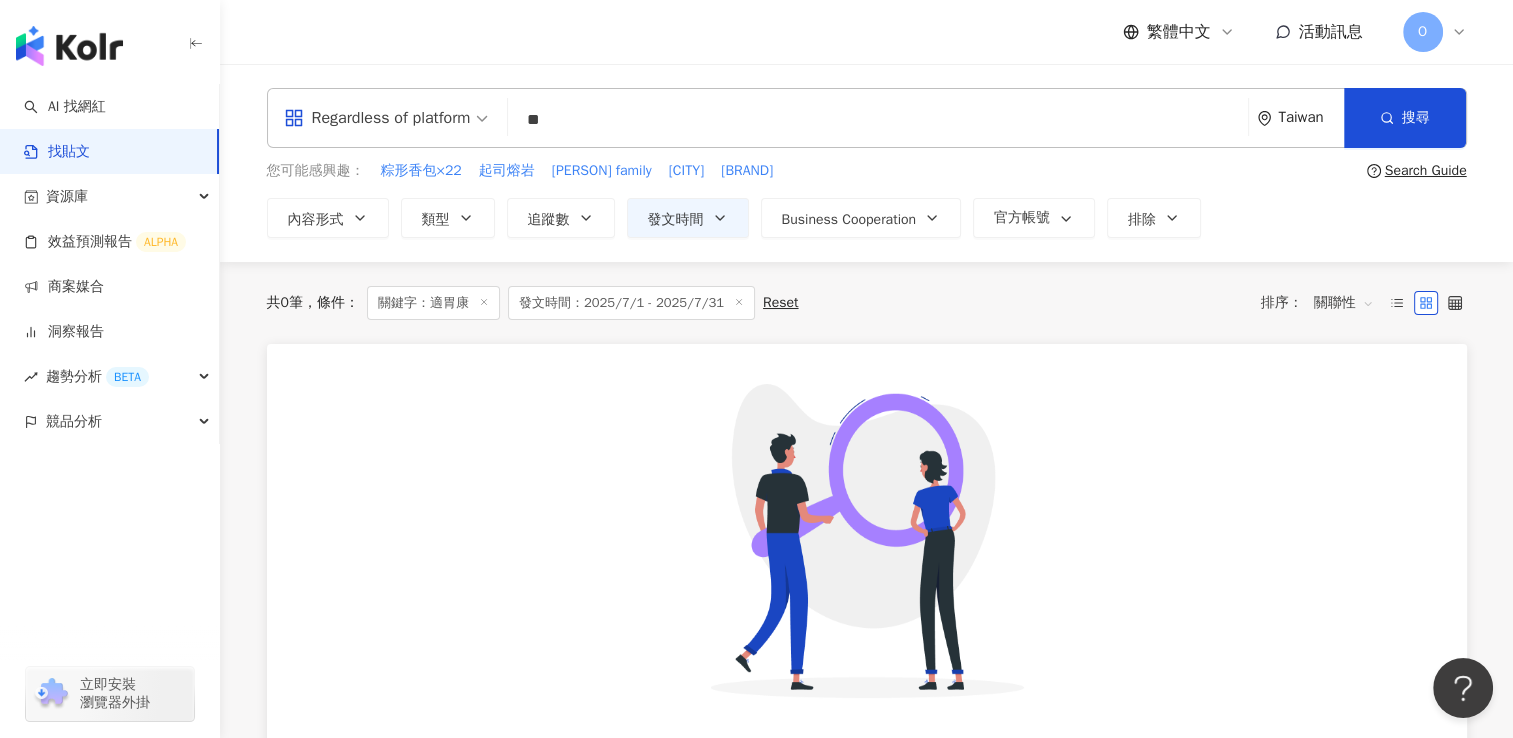 type on "**" 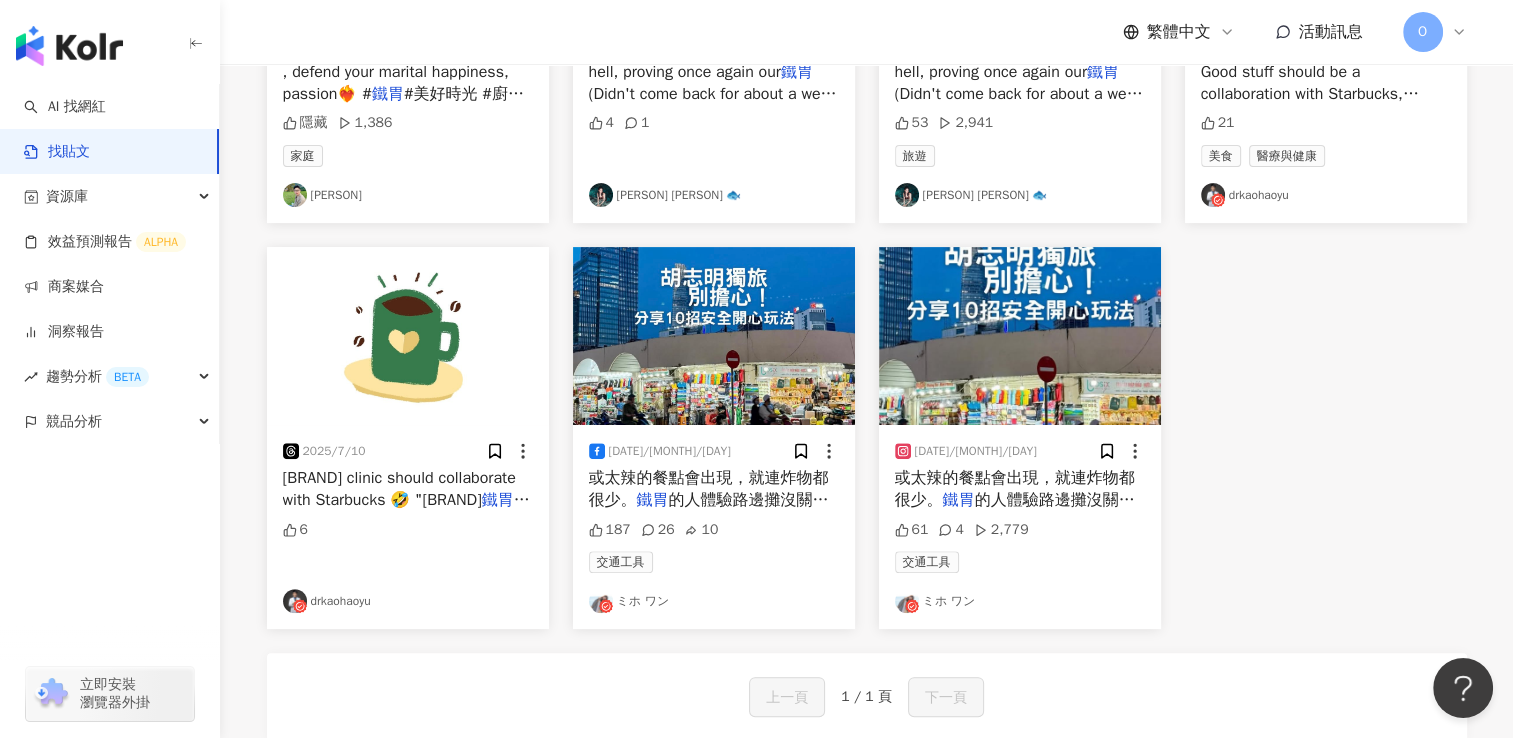 scroll, scrollTop: 176, scrollLeft: 0, axis: vertical 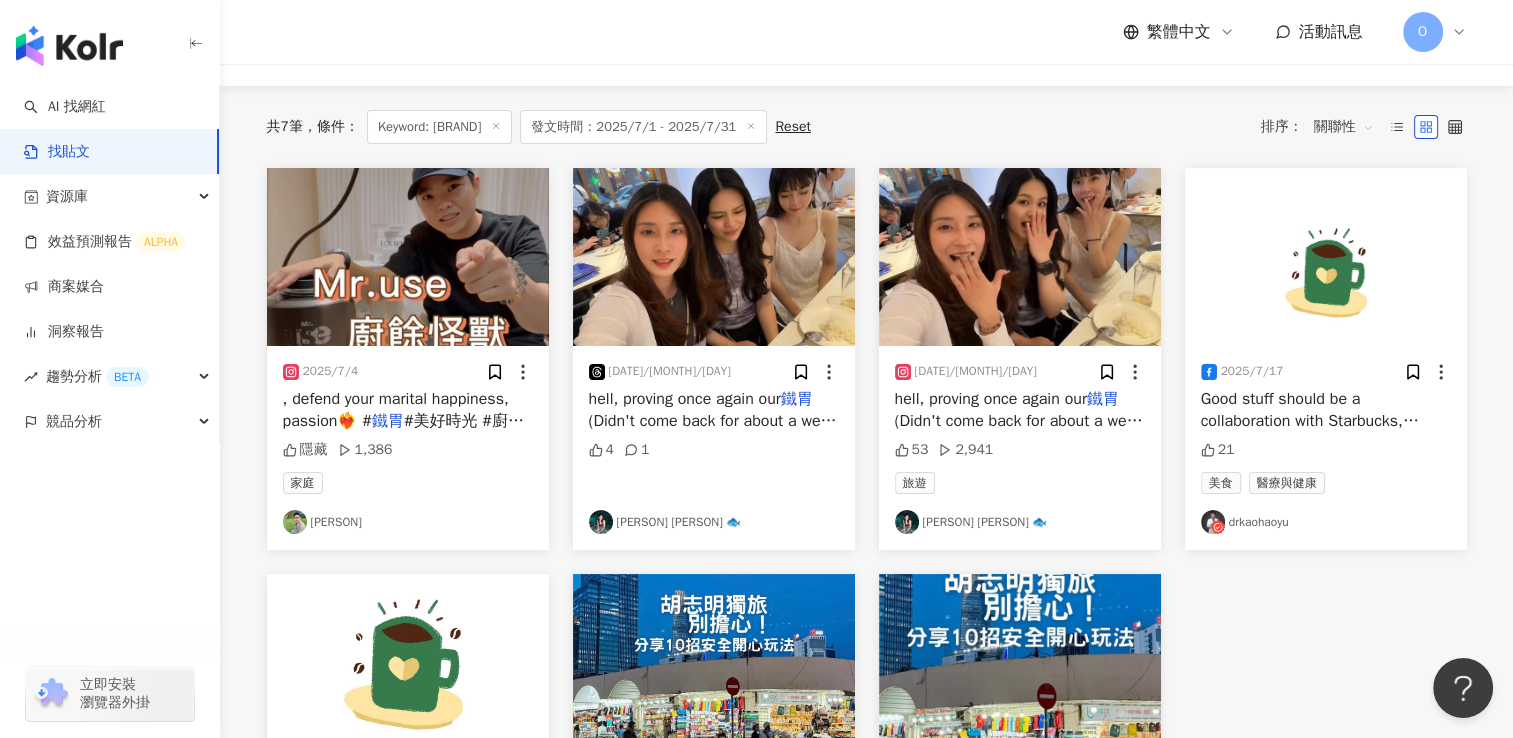 click 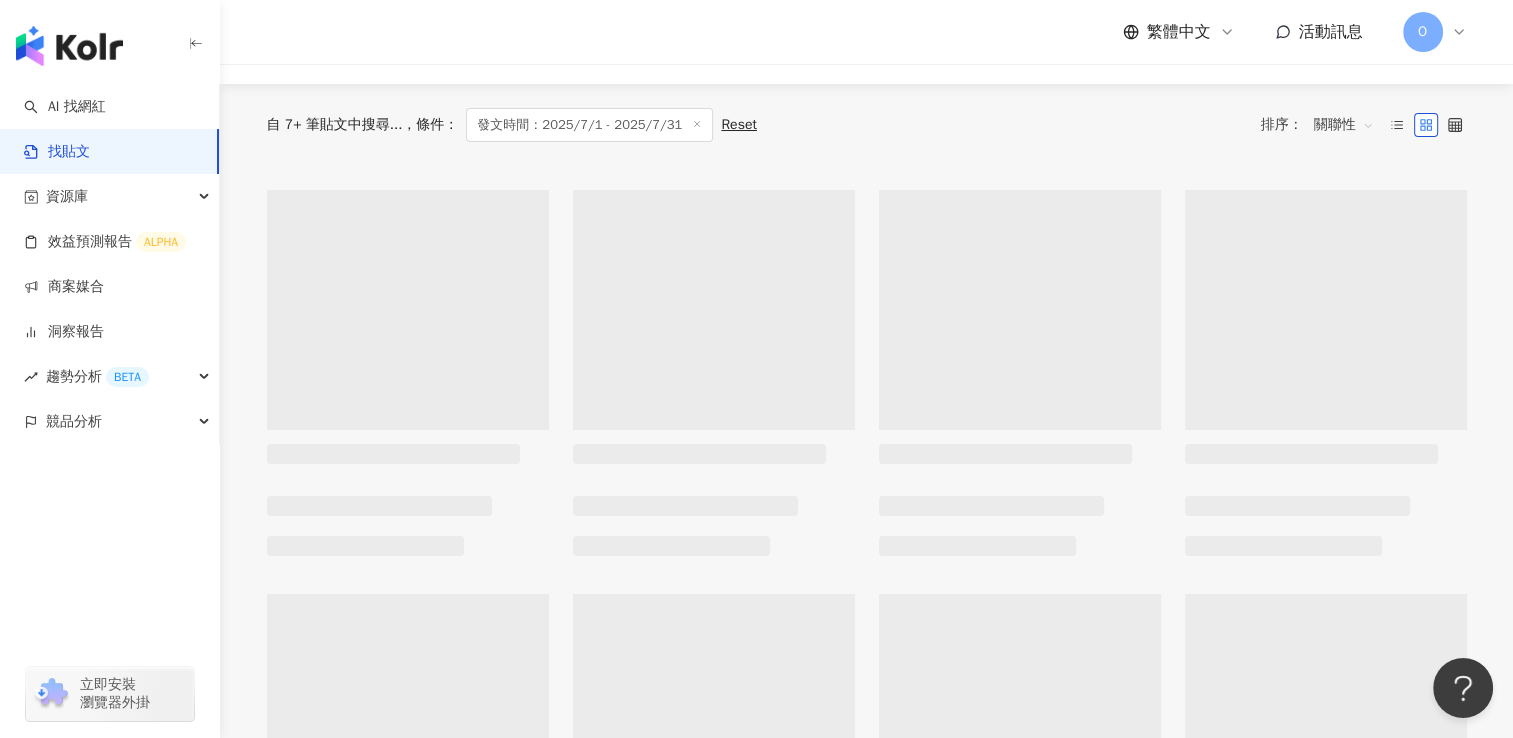 scroll, scrollTop: 0, scrollLeft: 0, axis: both 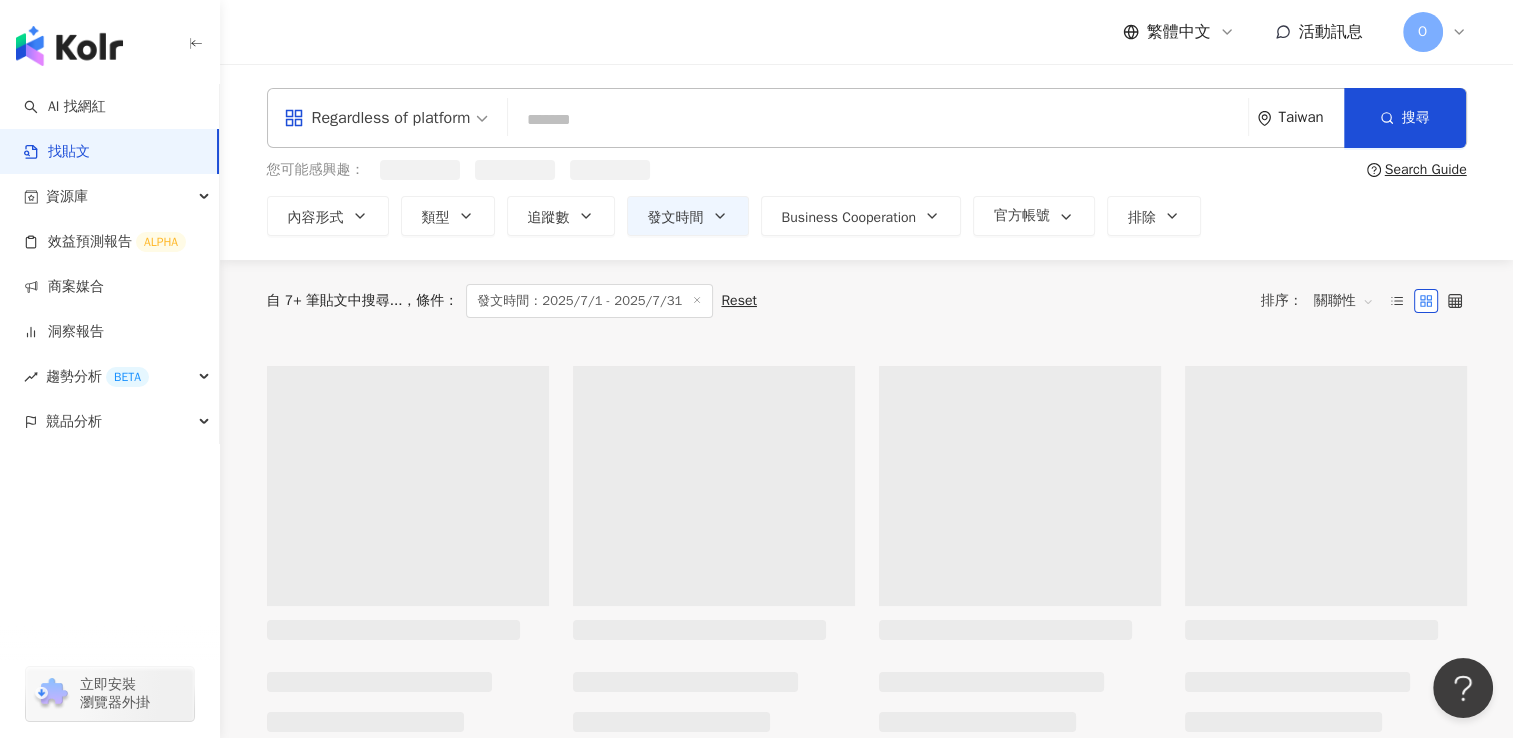 click at bounding box center (878, 119) 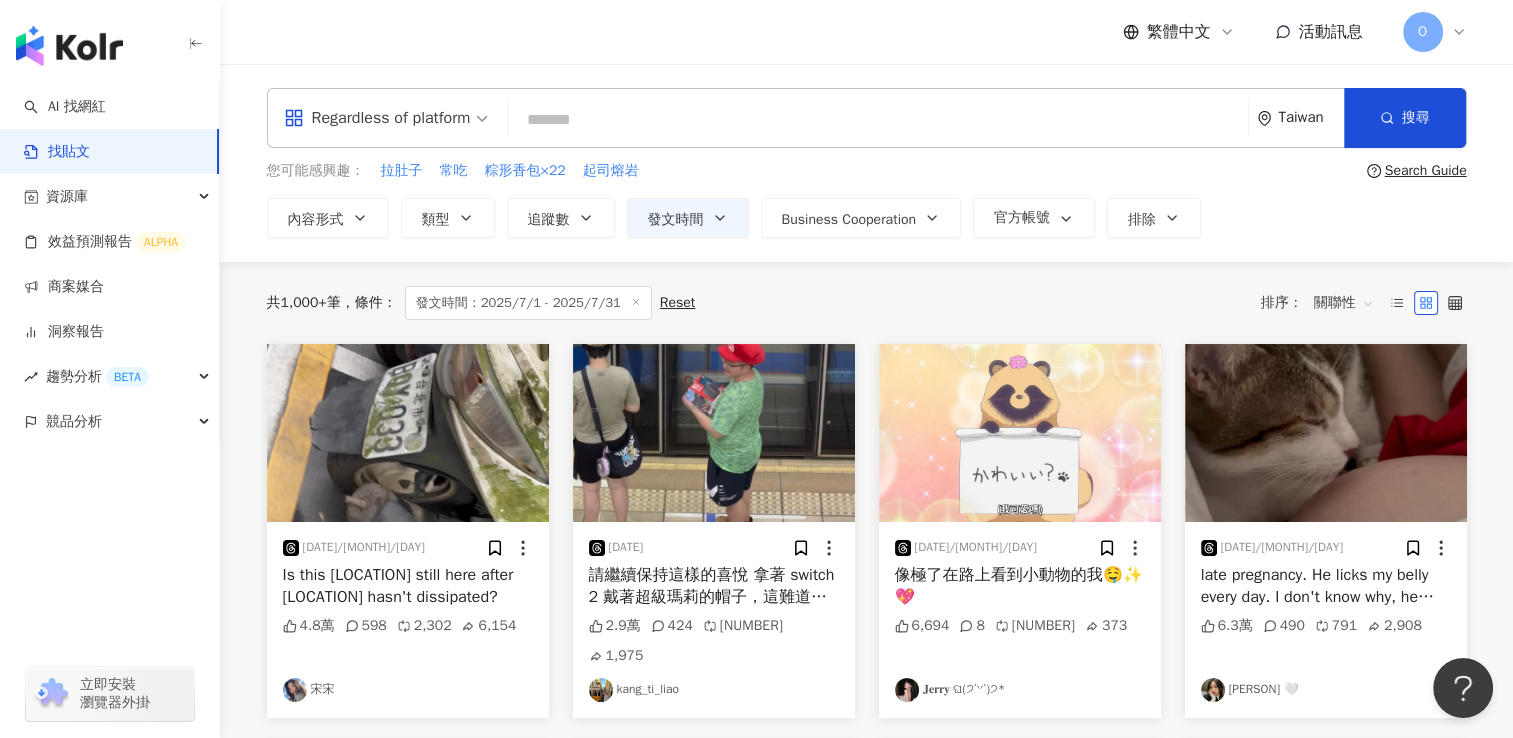 paste on "******" 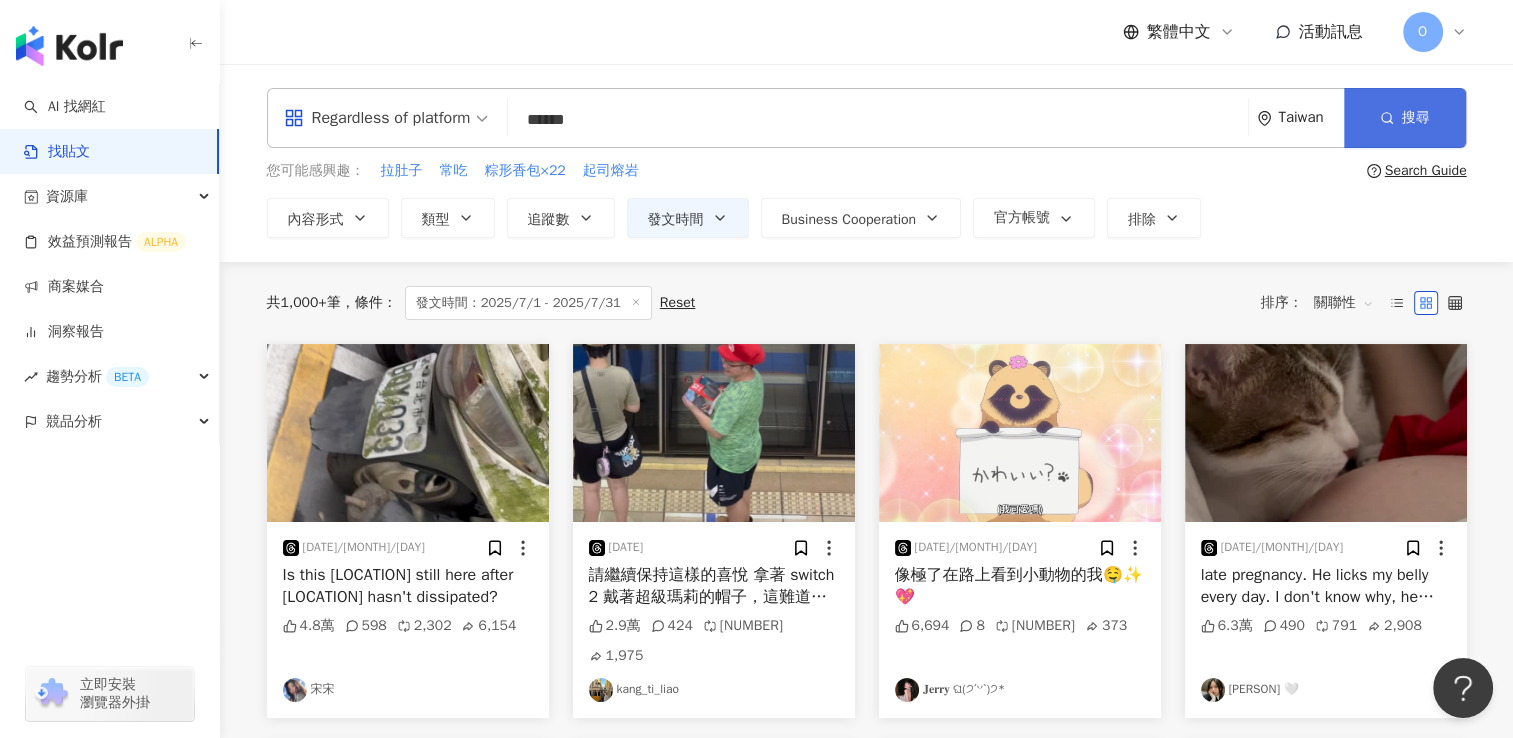 click on "搜尋" at bounding box center (1405, 118) 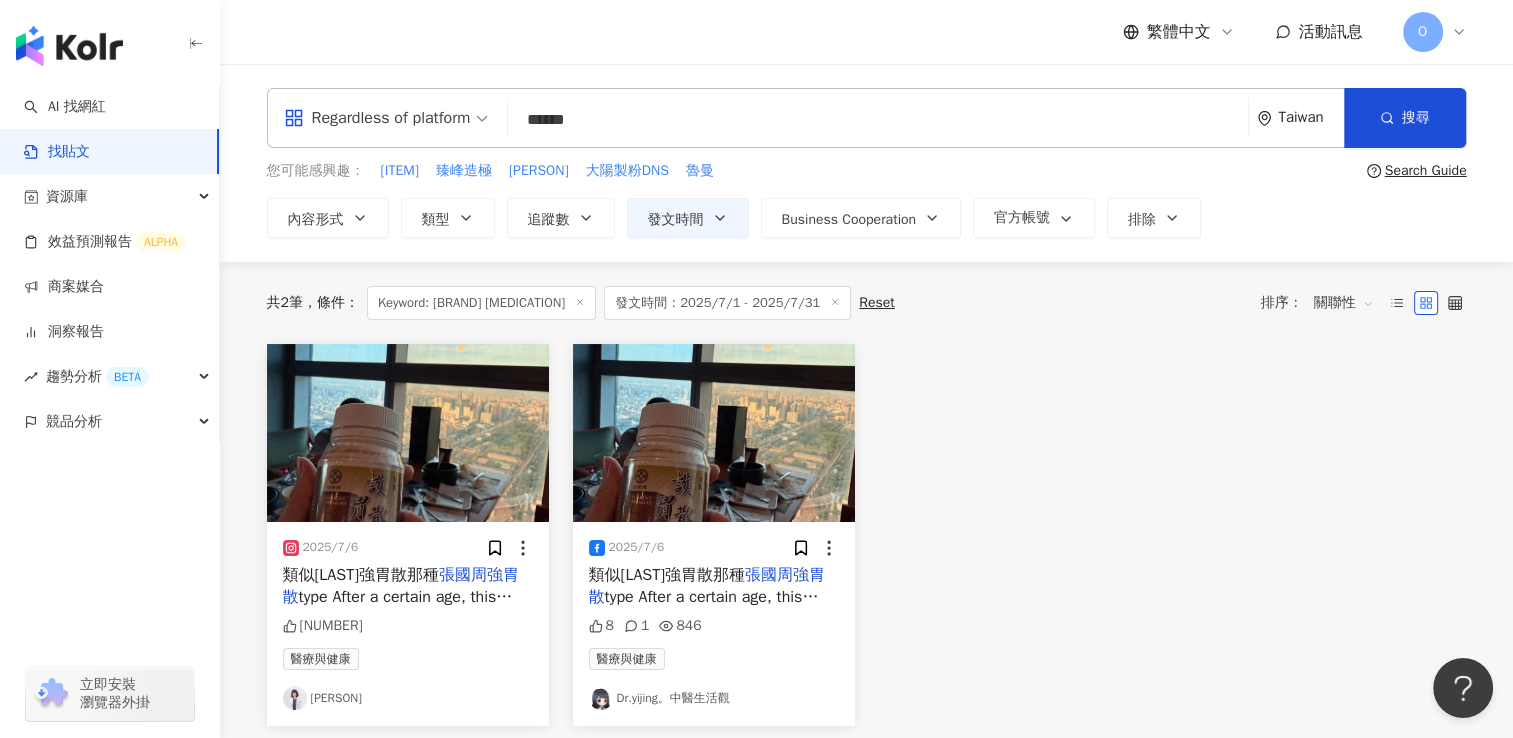 click on "type
After a certain age,
this stomach really isn't easy to take care of.
Eating too much is not good, eating too fast is not good.
I keep this with me when I go out.
Especially good for stomach acid and bloating 👍
It was also useful for seasickness that day 😂
This is not available for group purchase either 🫣
You can ask at Chinese medicine clinics 😁 Continue to recommend good things: Chinese medicine stomach powder
Similar to" at bounding box center (712, 742) 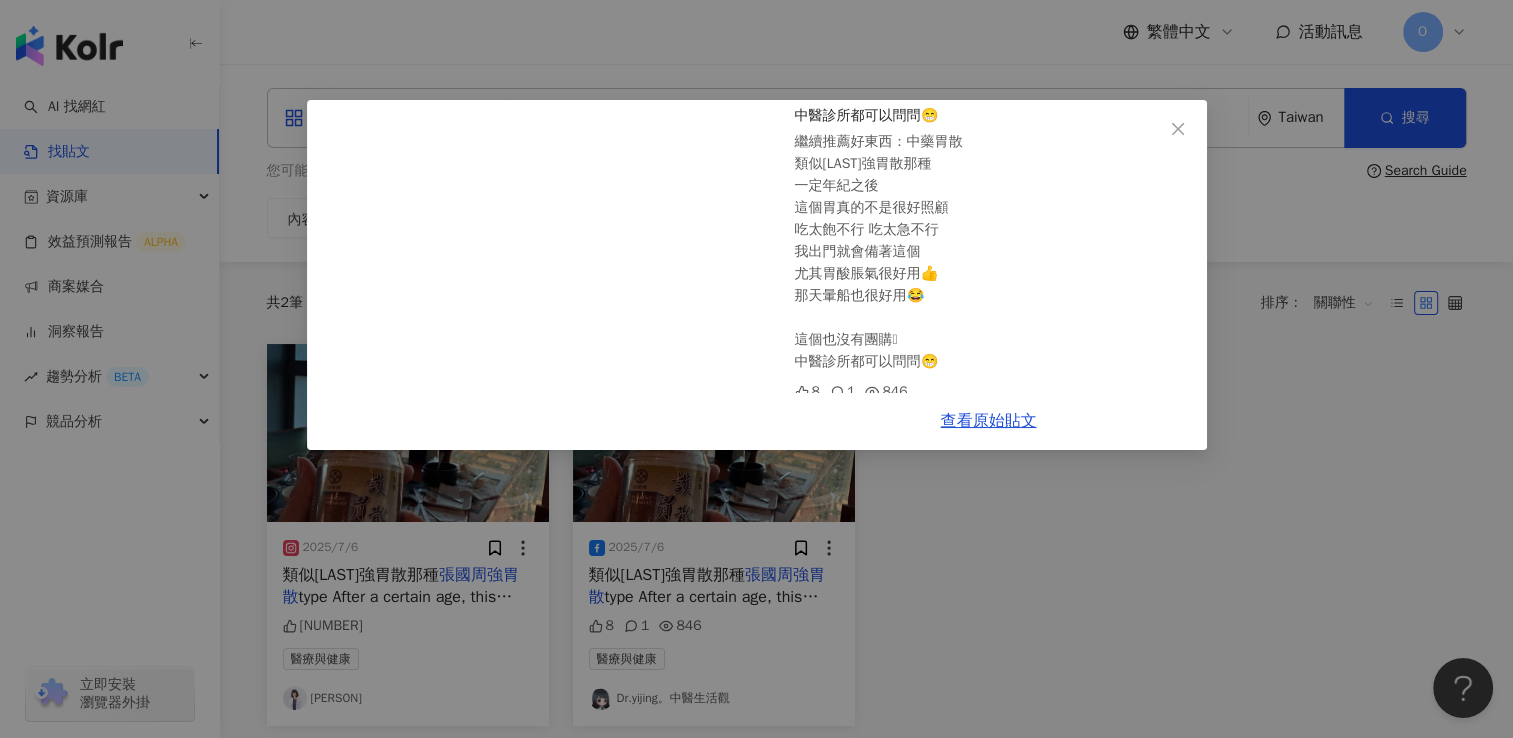 scroll, scrollTop: 332, scrollLeft: 0, axis: vertical 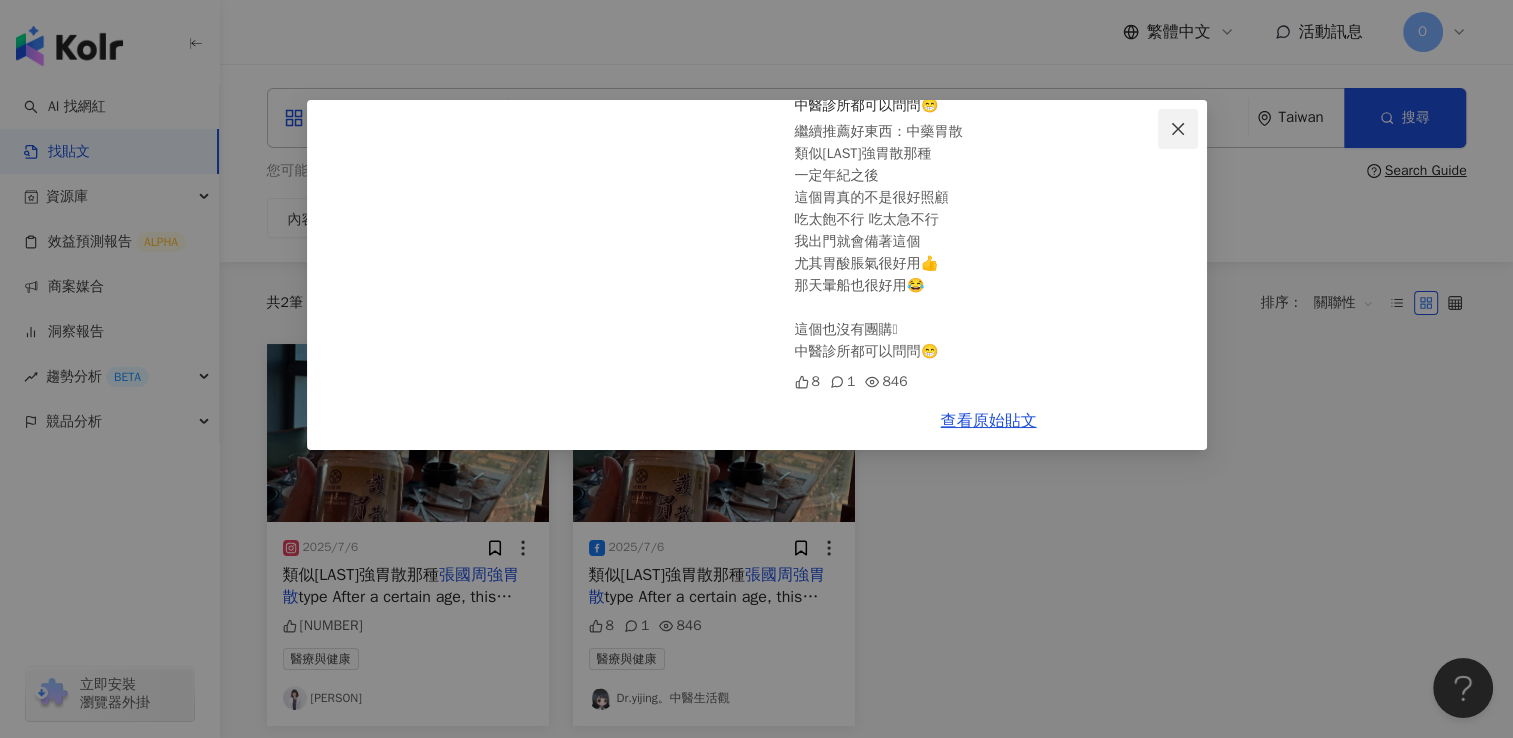 click at bounding box center [1178, 129] 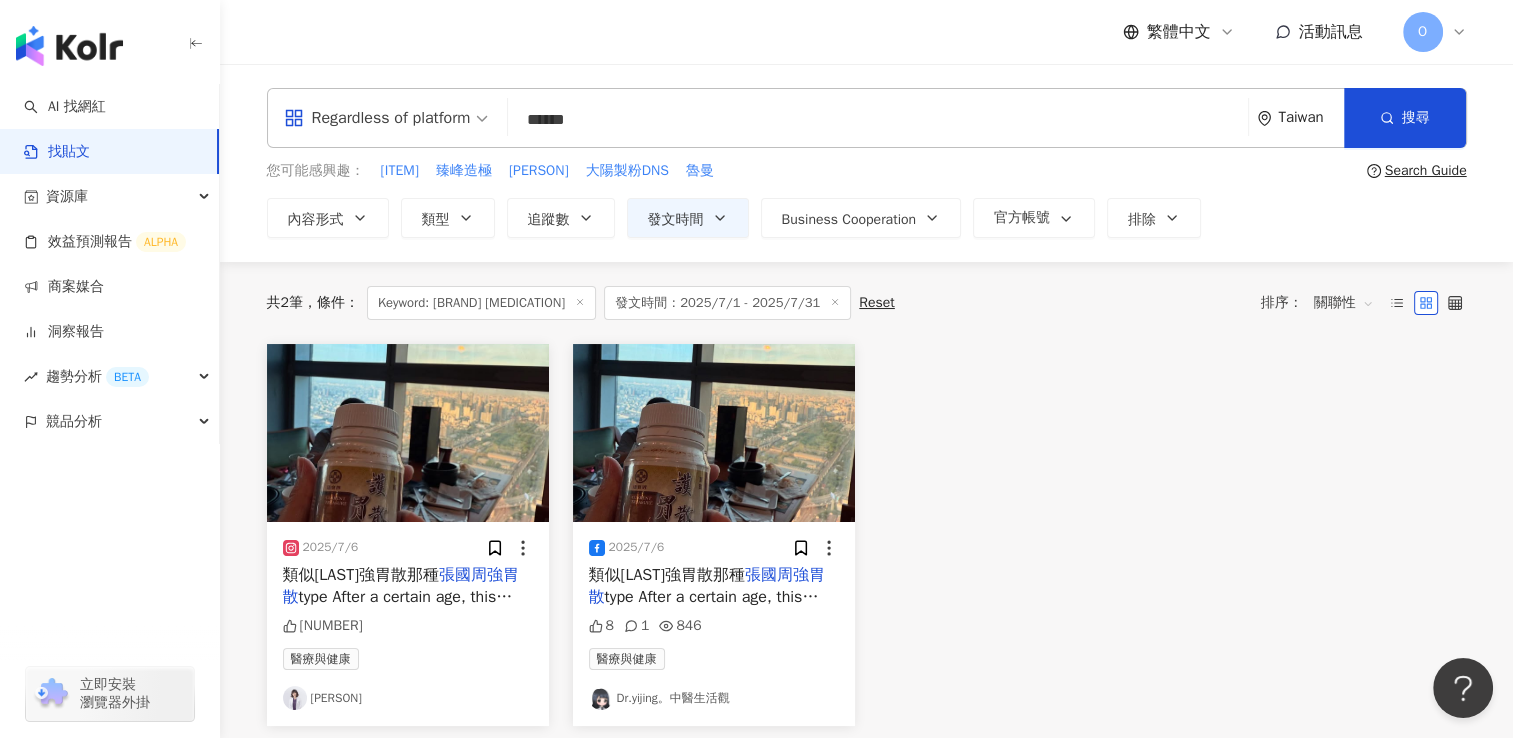 drag, startPoint x: 603, startPoint y: 115, endPoint x: 481, endPoint y: 131, distance: 123.04471 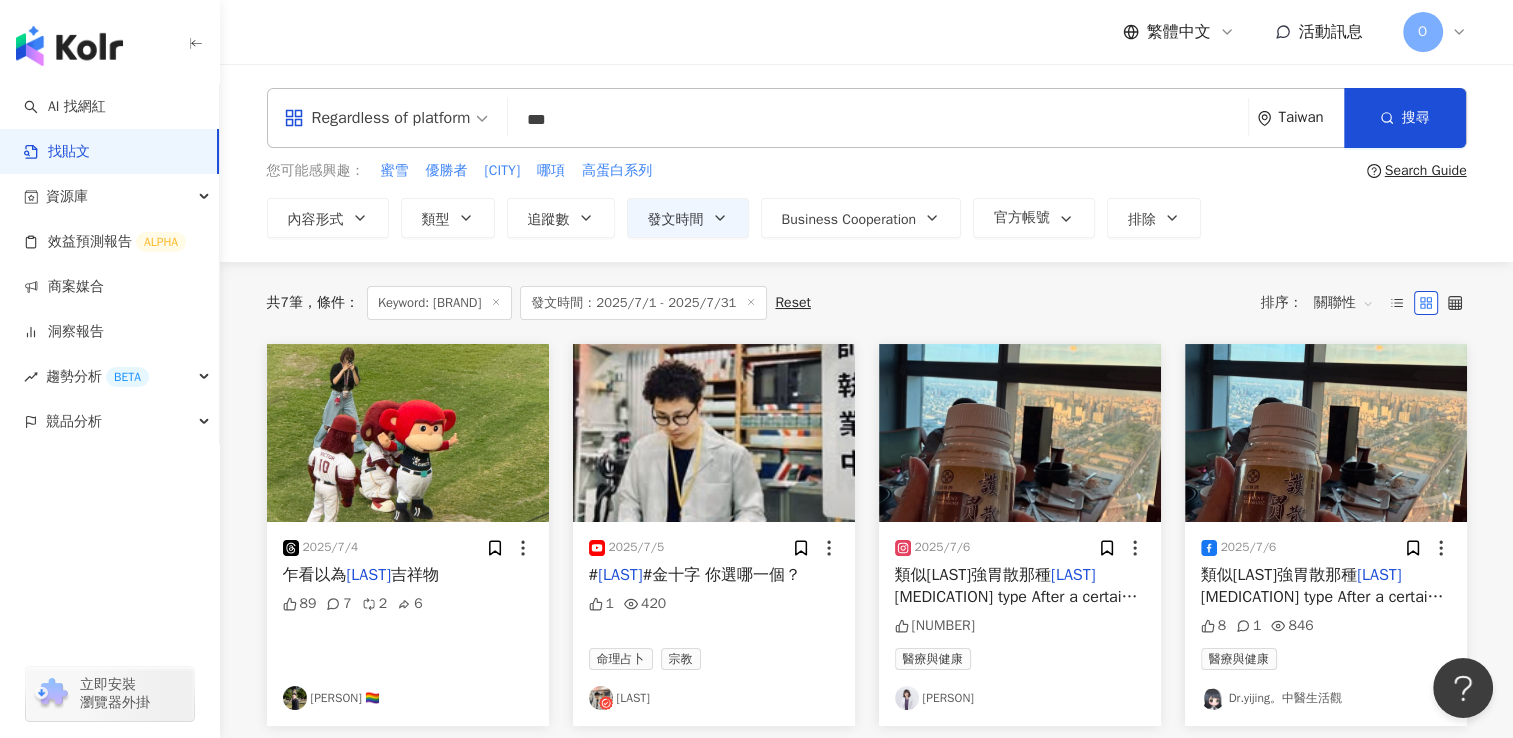 click on "#金十字 你選哪一個？" at bounding box center [722, 575] 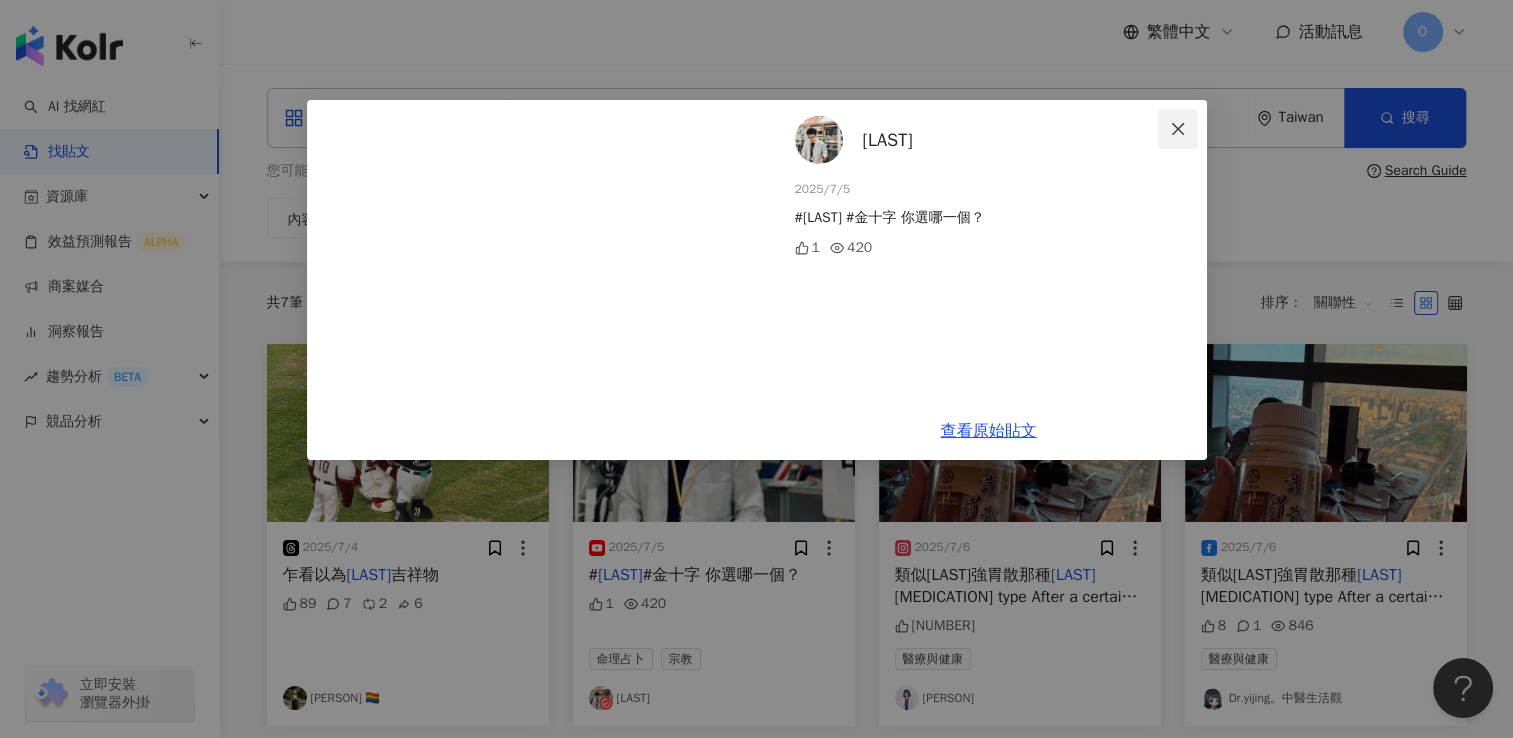 click 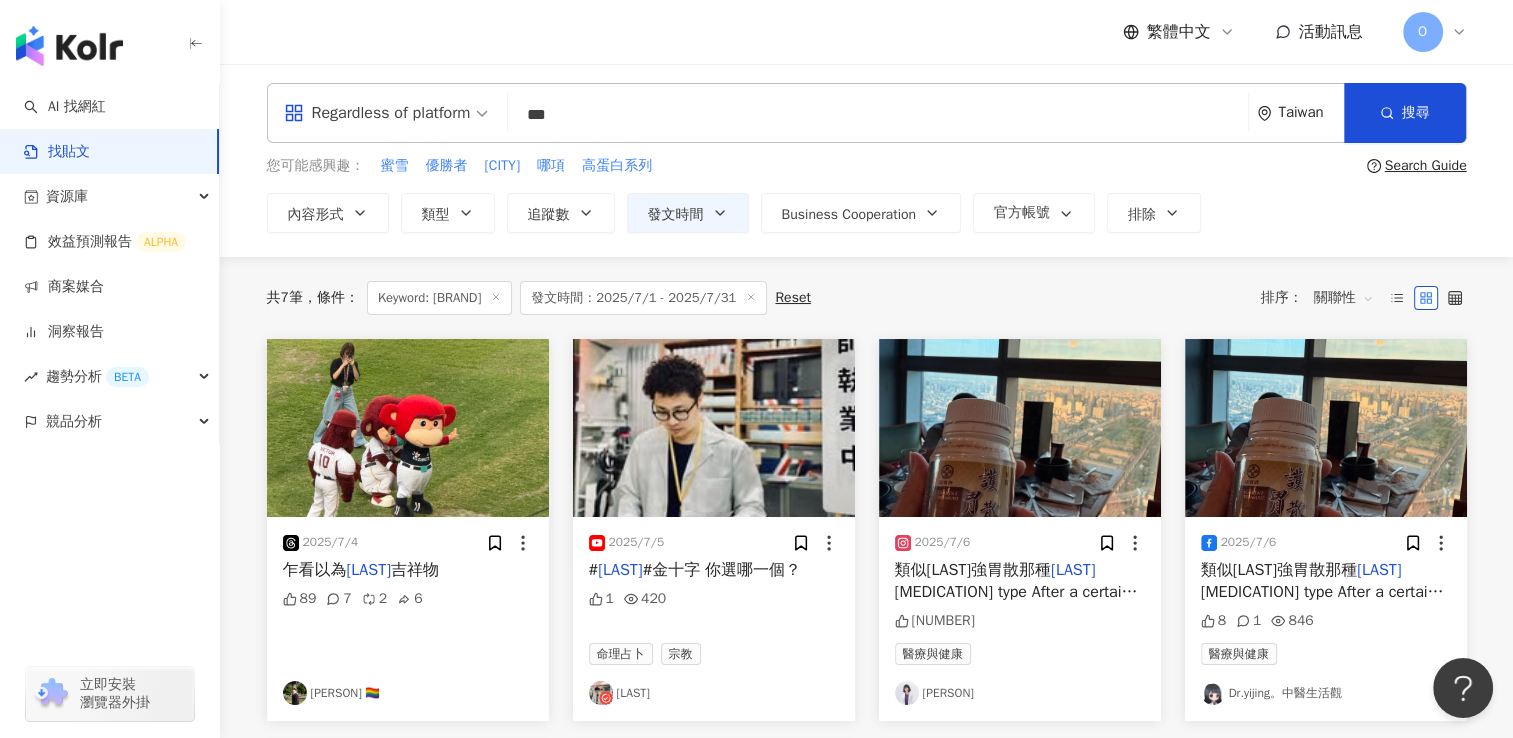 scroll, scrollTop: 0, scrollLeft: 0, axis: both 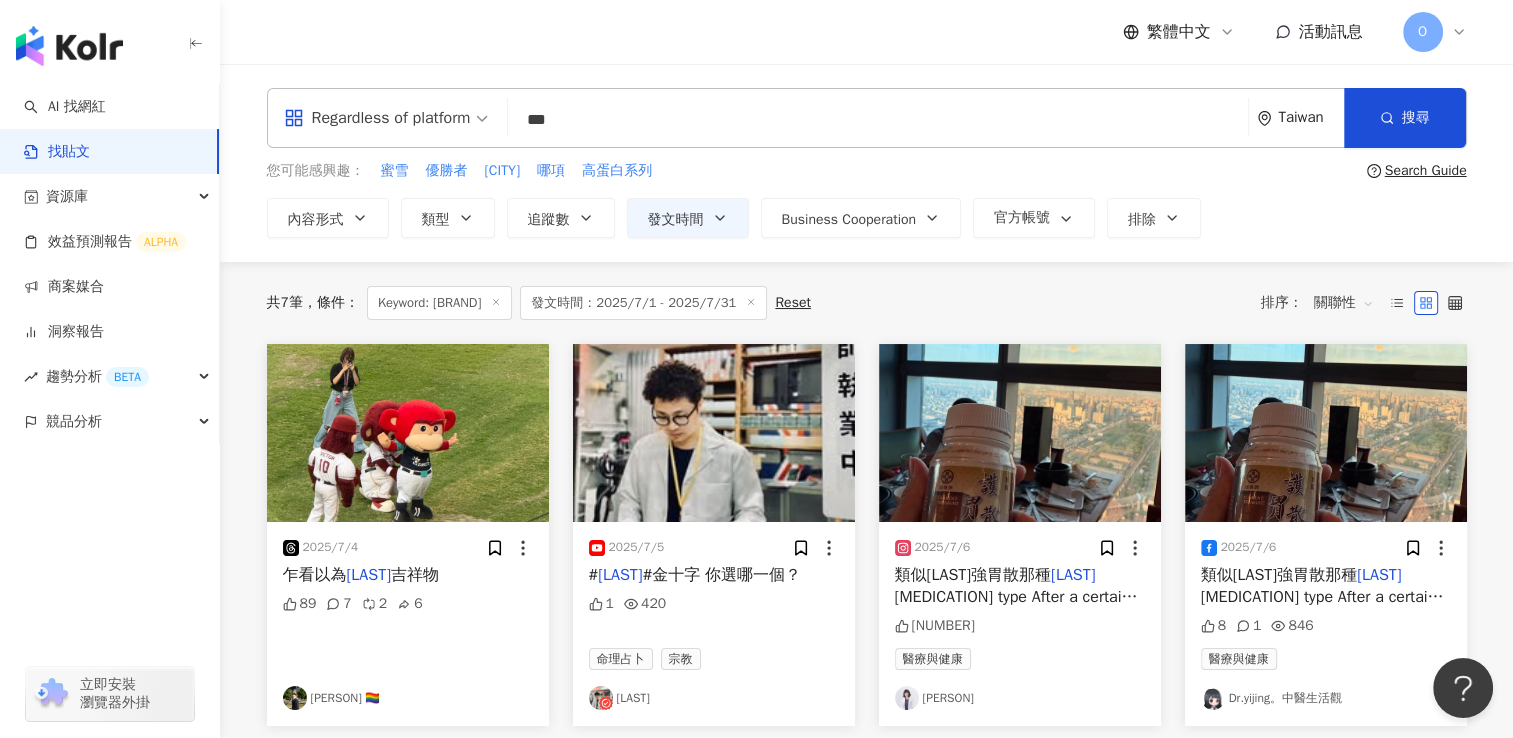 drag, startPoint x: 577, startPoint y: 126, endPoint x: 420, endPoint y: 115, distance: 157.38487 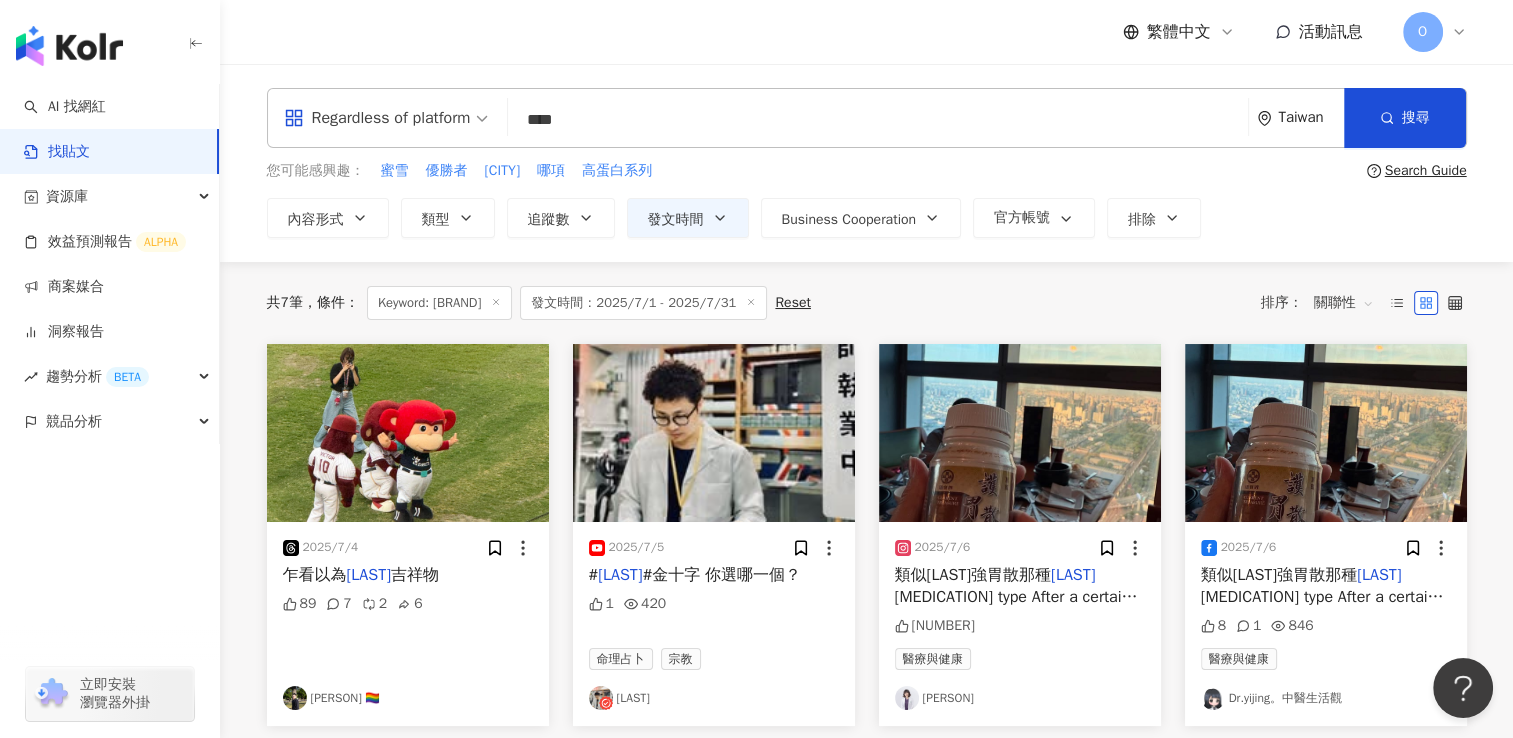 type on "****" 